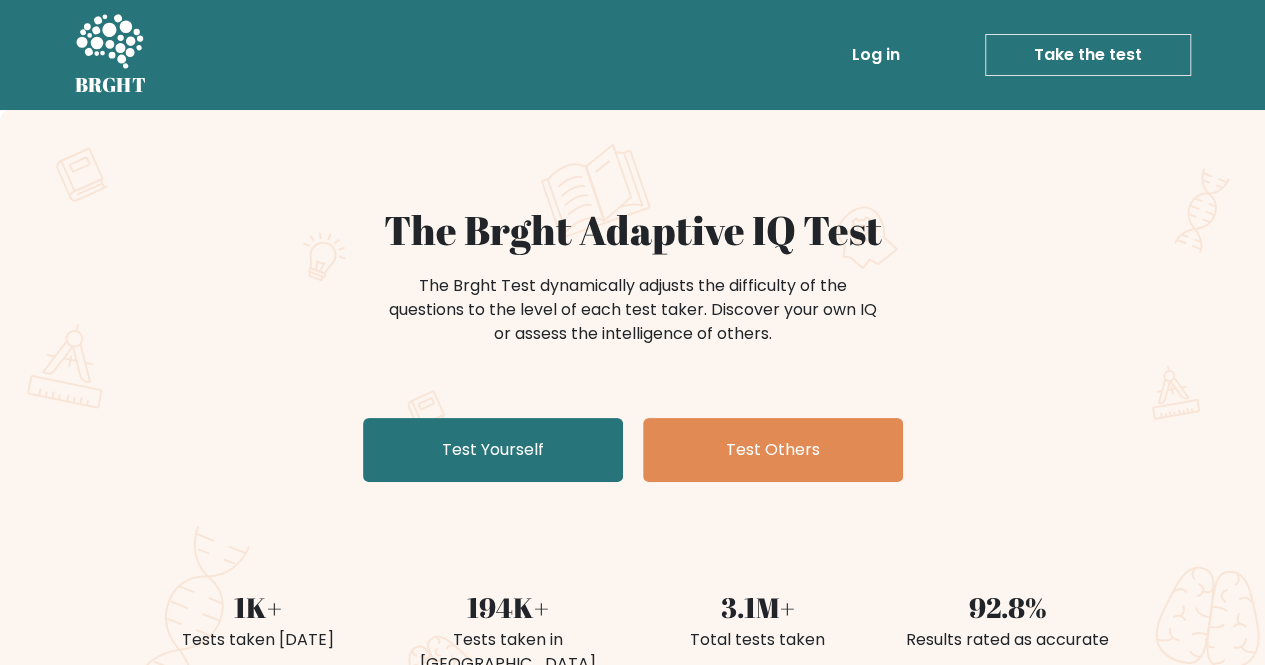 scroll, scrollTop: 160, scrollLeft: 0, axis: vertical 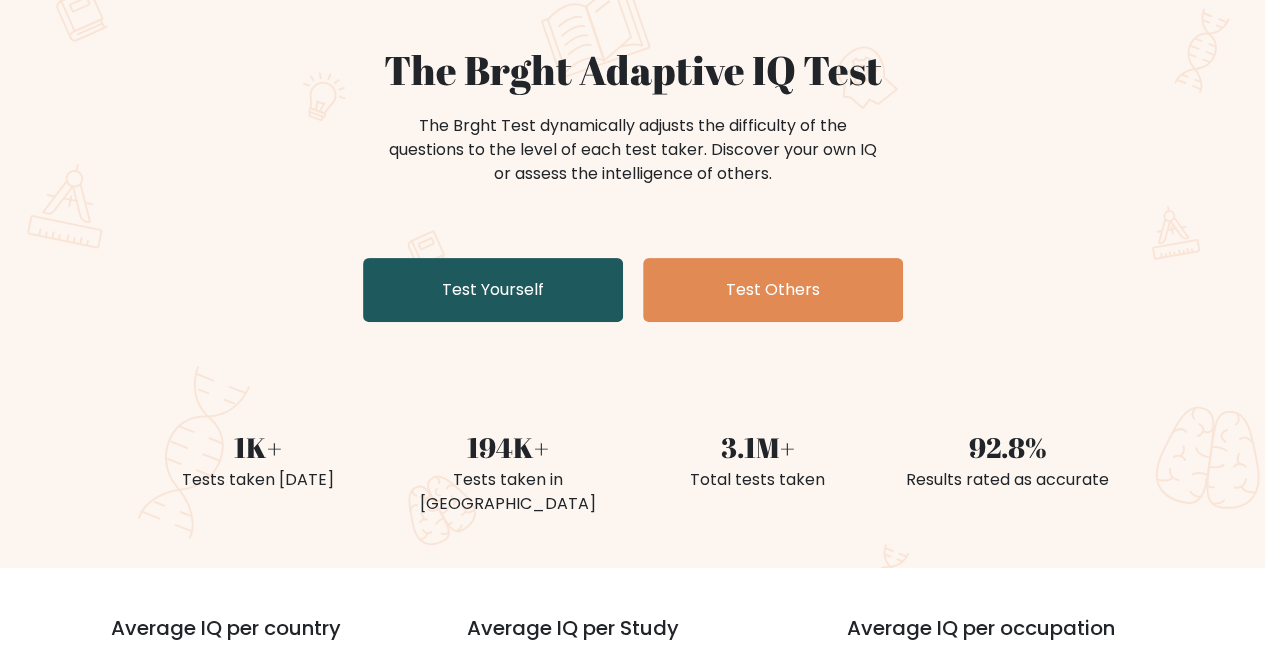 click on "Test Yourself" at bounding box center [493, 290] 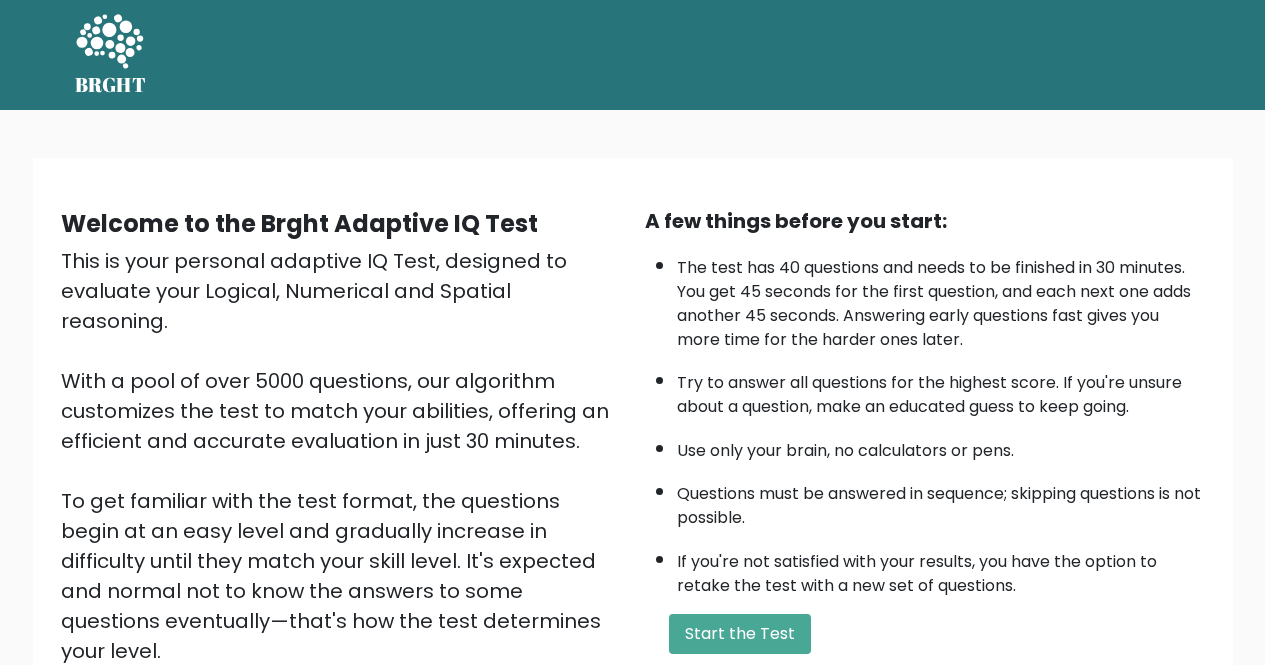 scroll, scrollTop: 0, scrollLeft: 0, axis: both 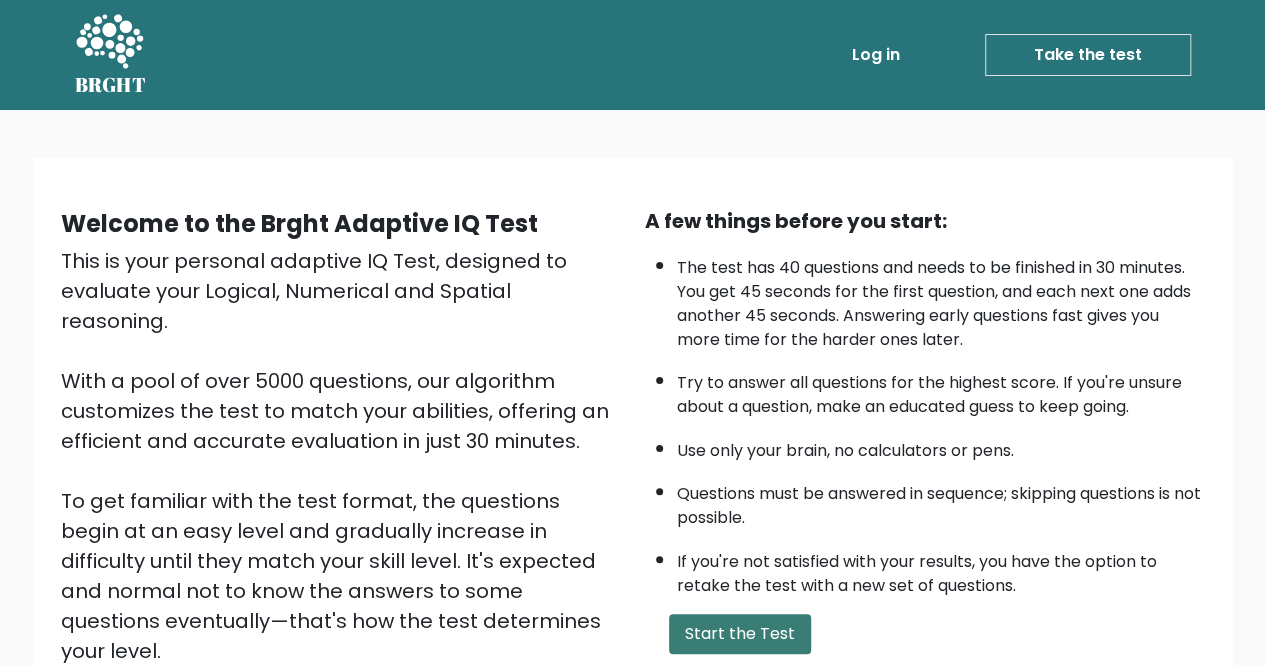 click on "Start the Test" at bounding box center (740, 634) 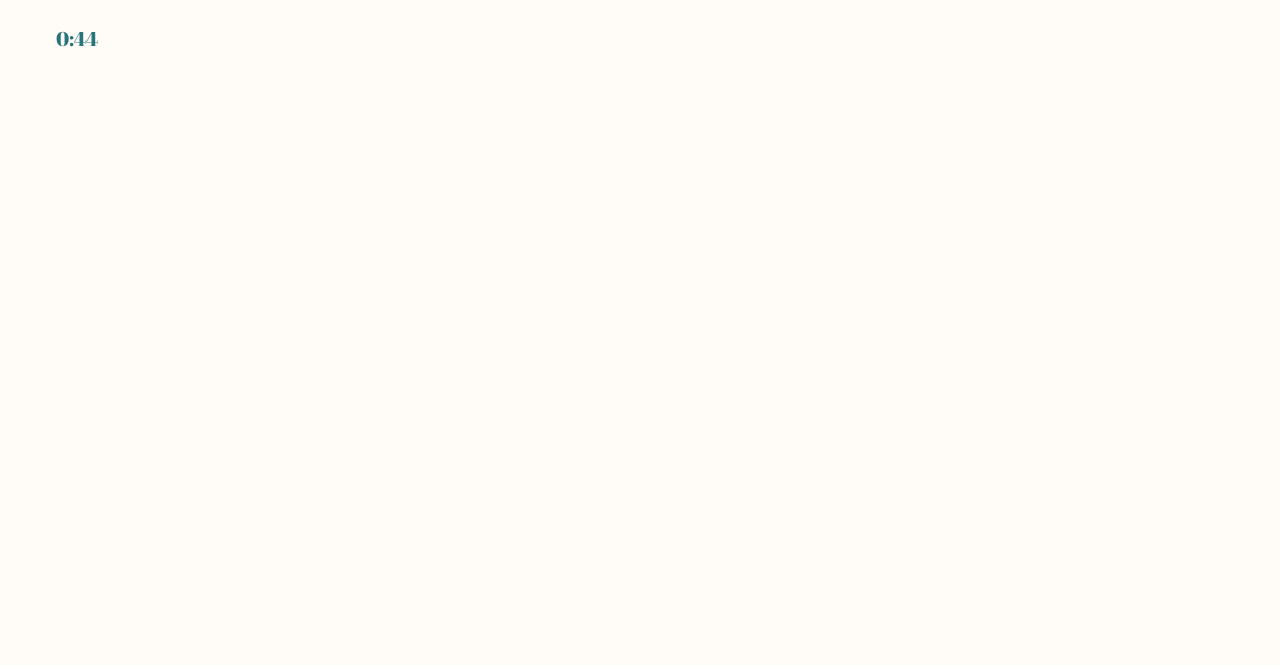 scroll, scrollTop: 0, scrollLeft: 0, axis: both 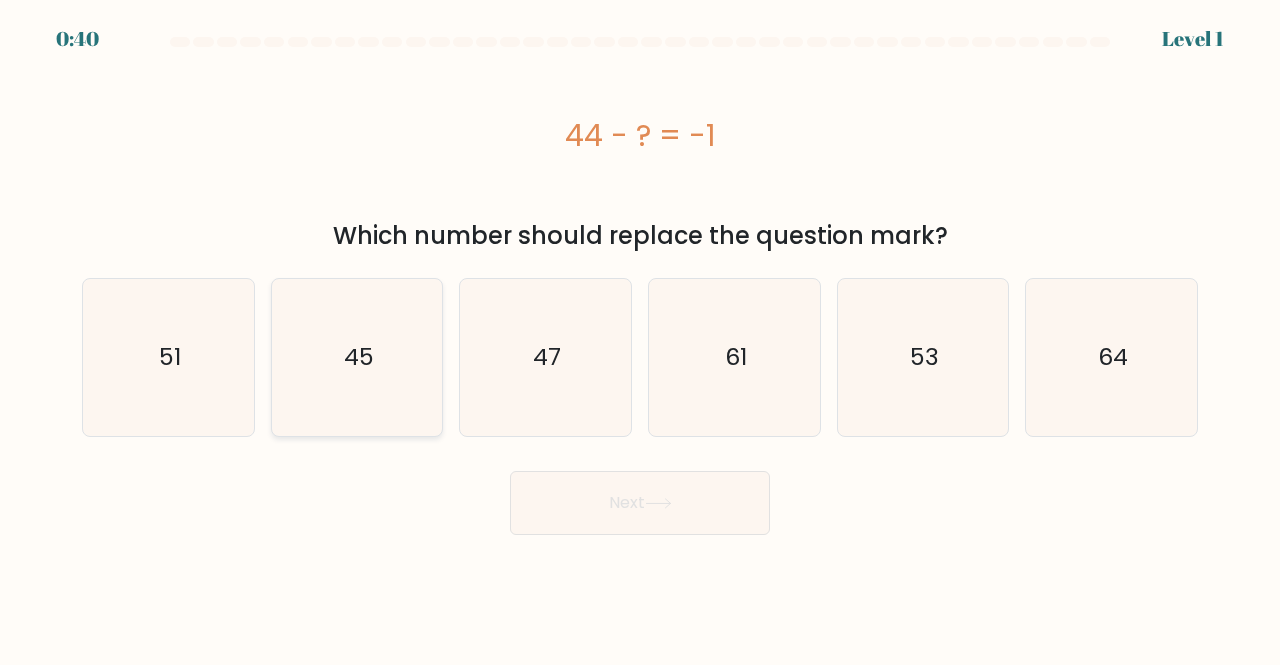 click on "45" 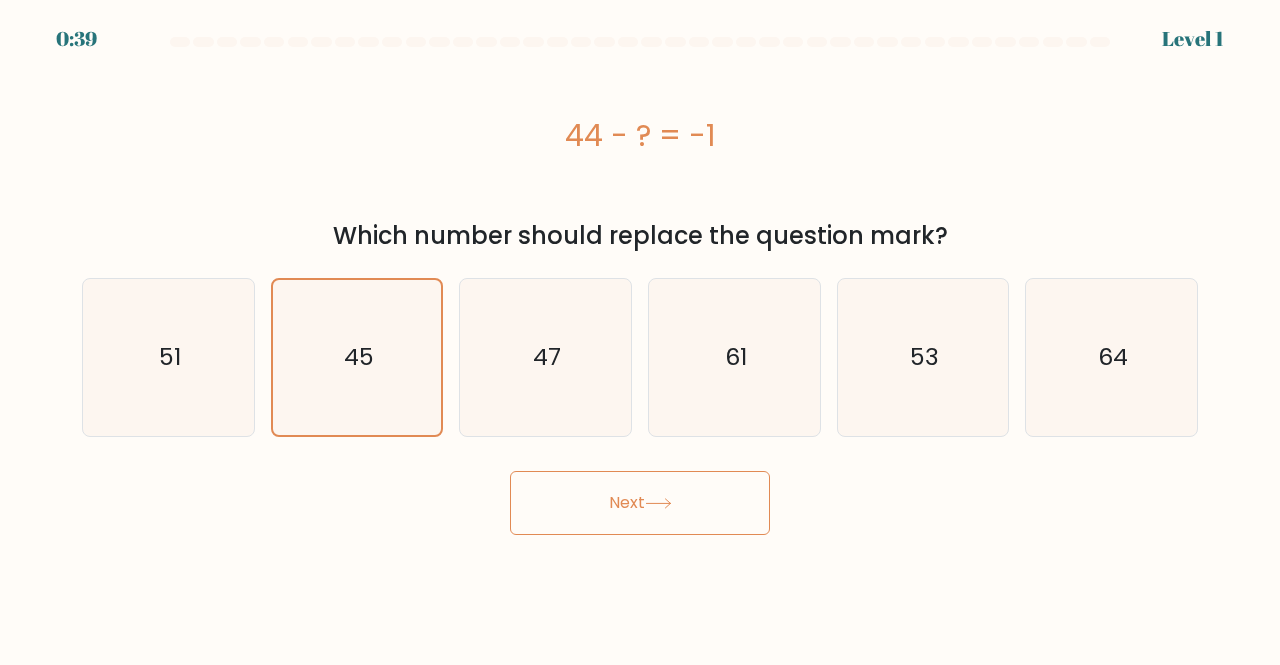 click on "Next" at bounding box center [640, 503] 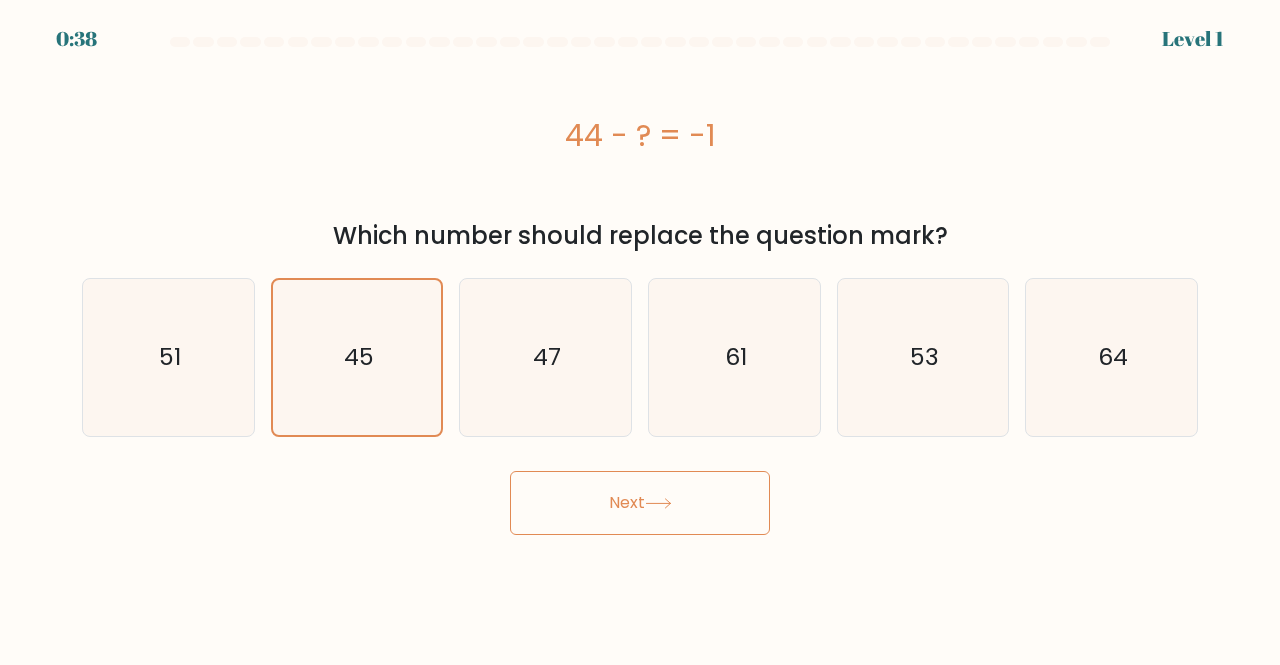 click on "Next" at bounding box center [640, 503] 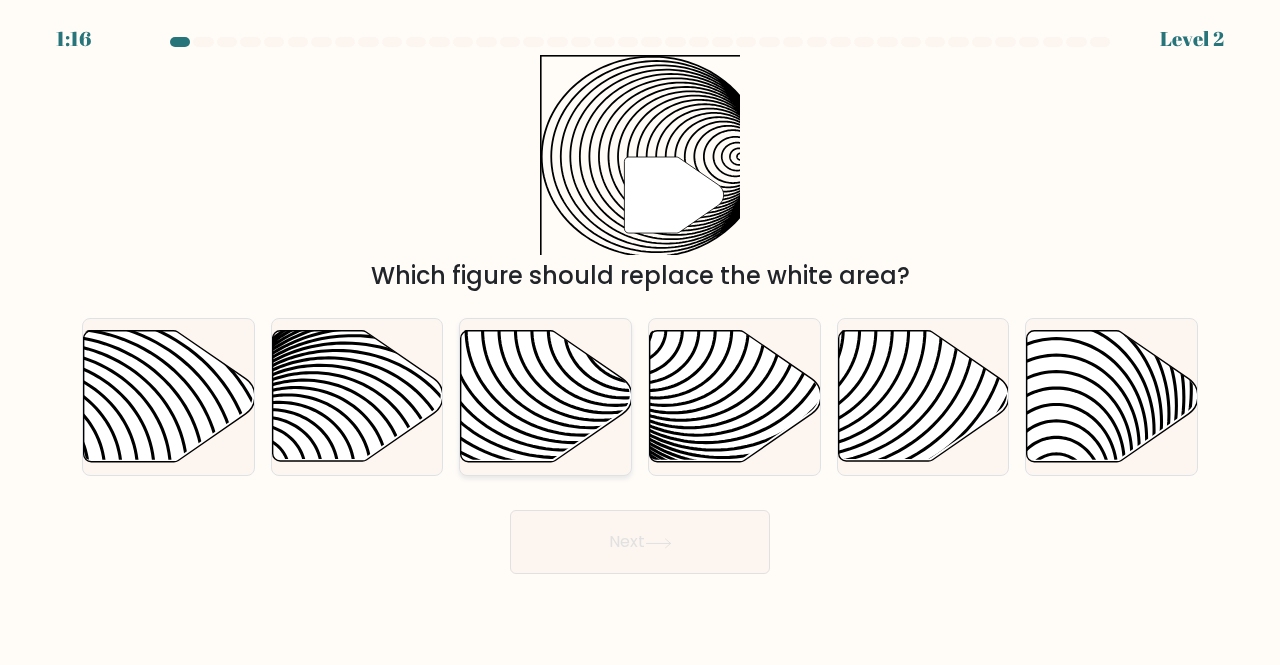 click 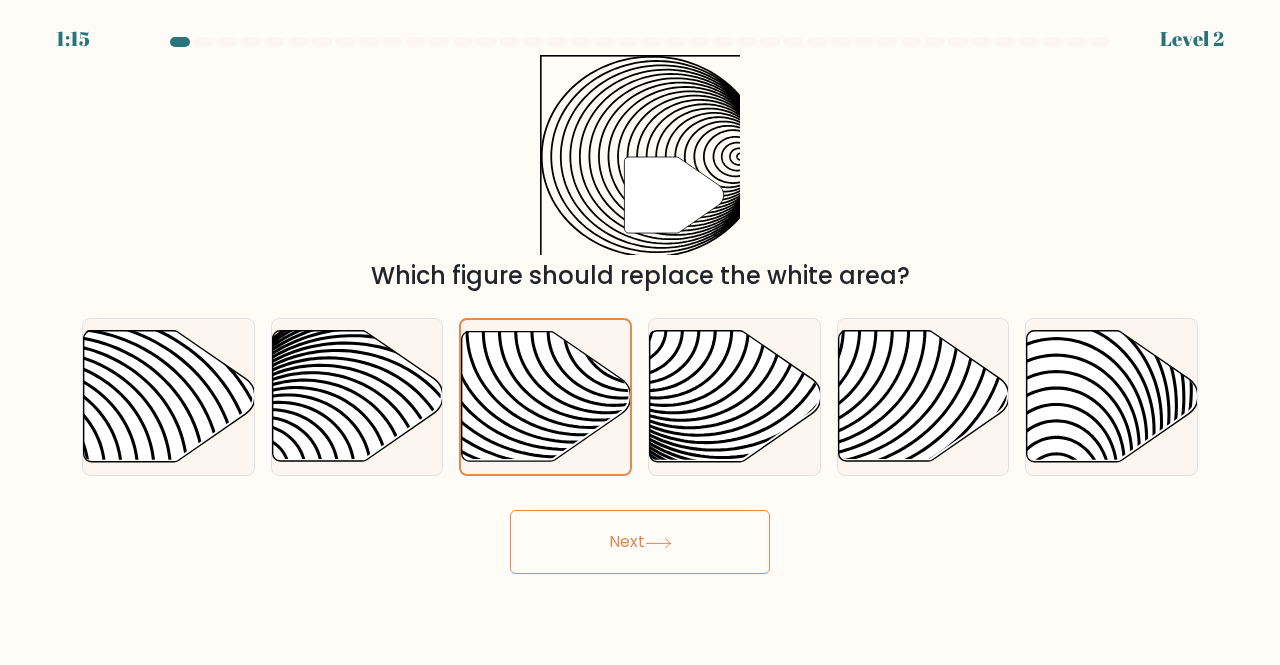 click 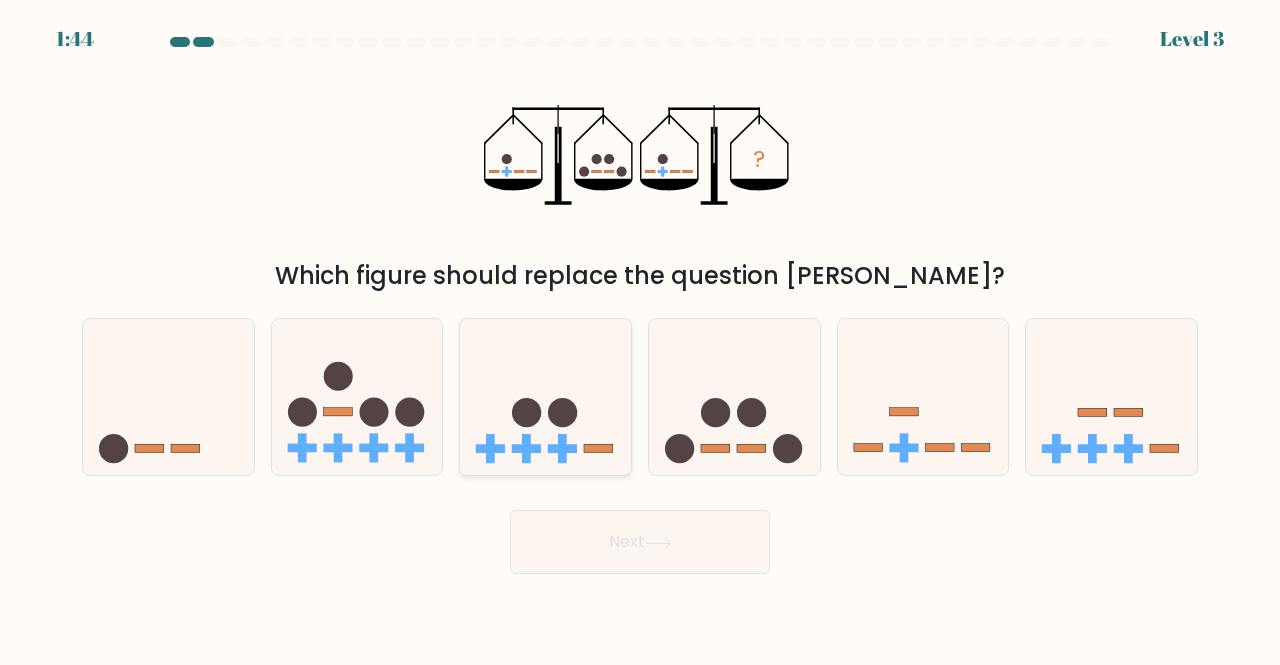 click 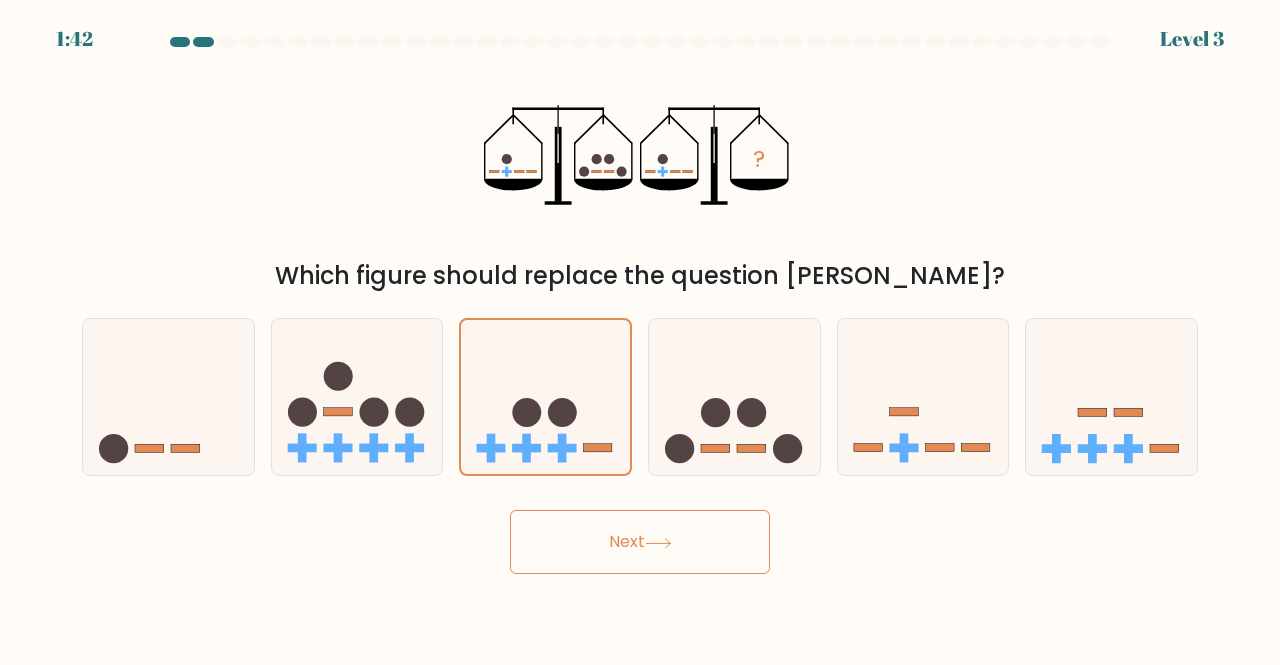 click on "Next" at bounding box center [640, 537] 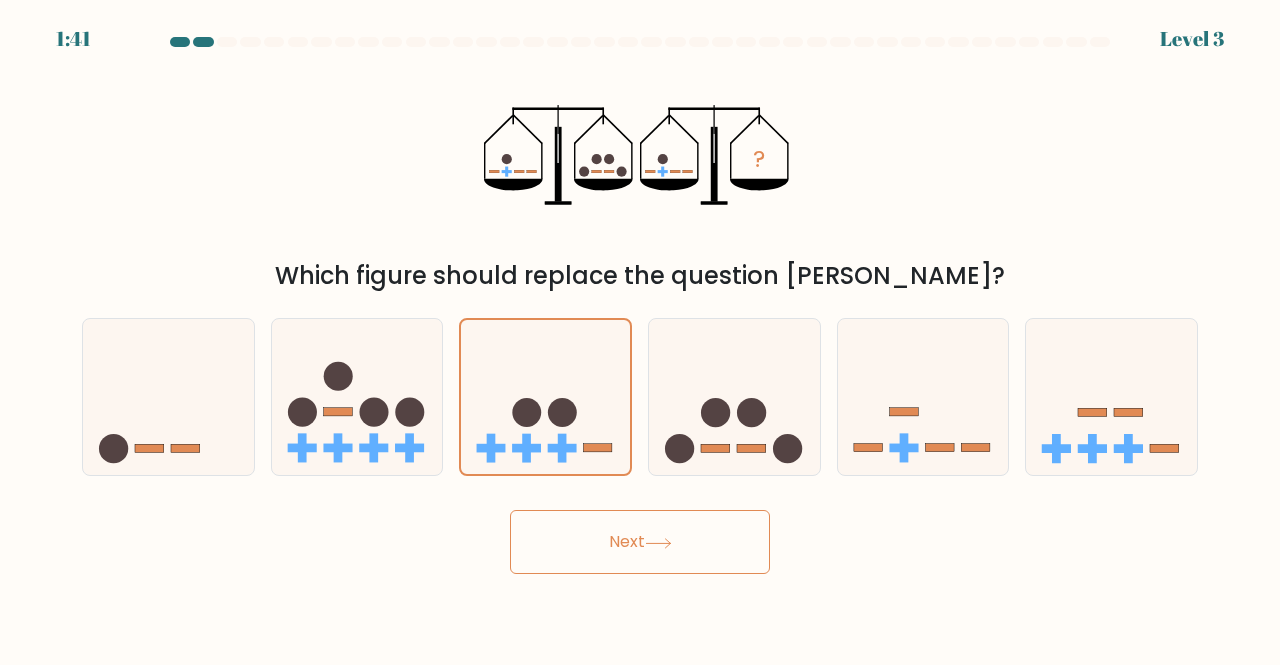 click on "Next" at bounding box center [640, 542] 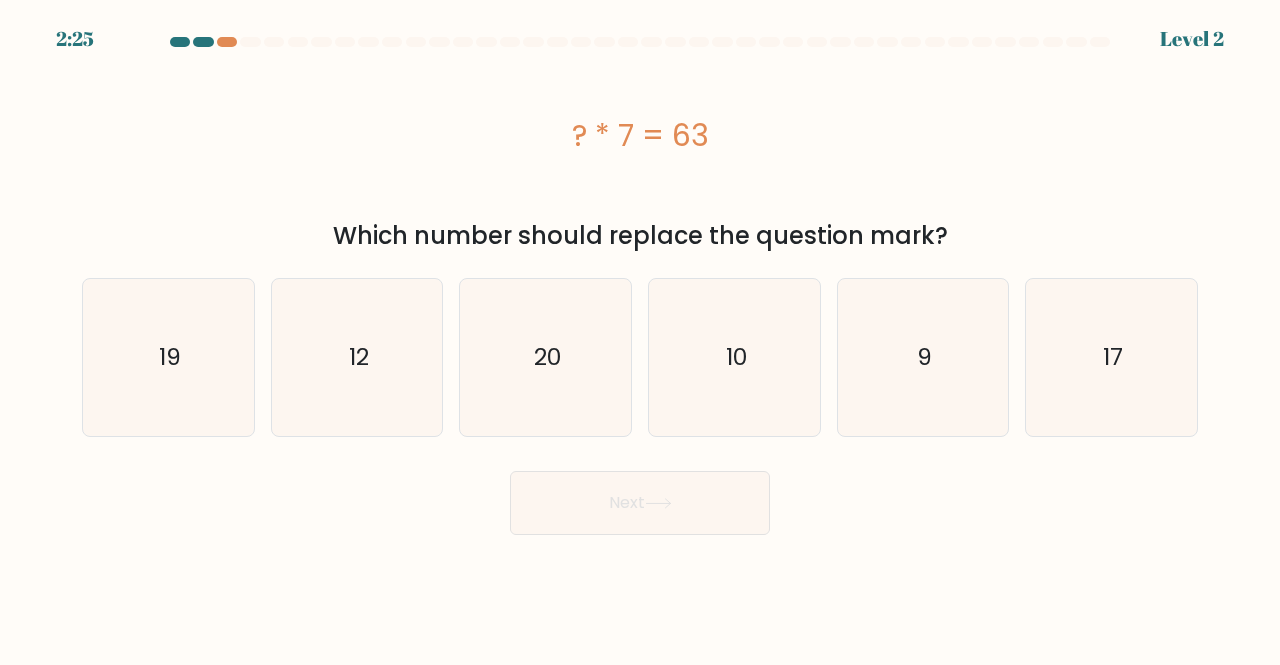 click on "Next" at bounding box center (640, 503) 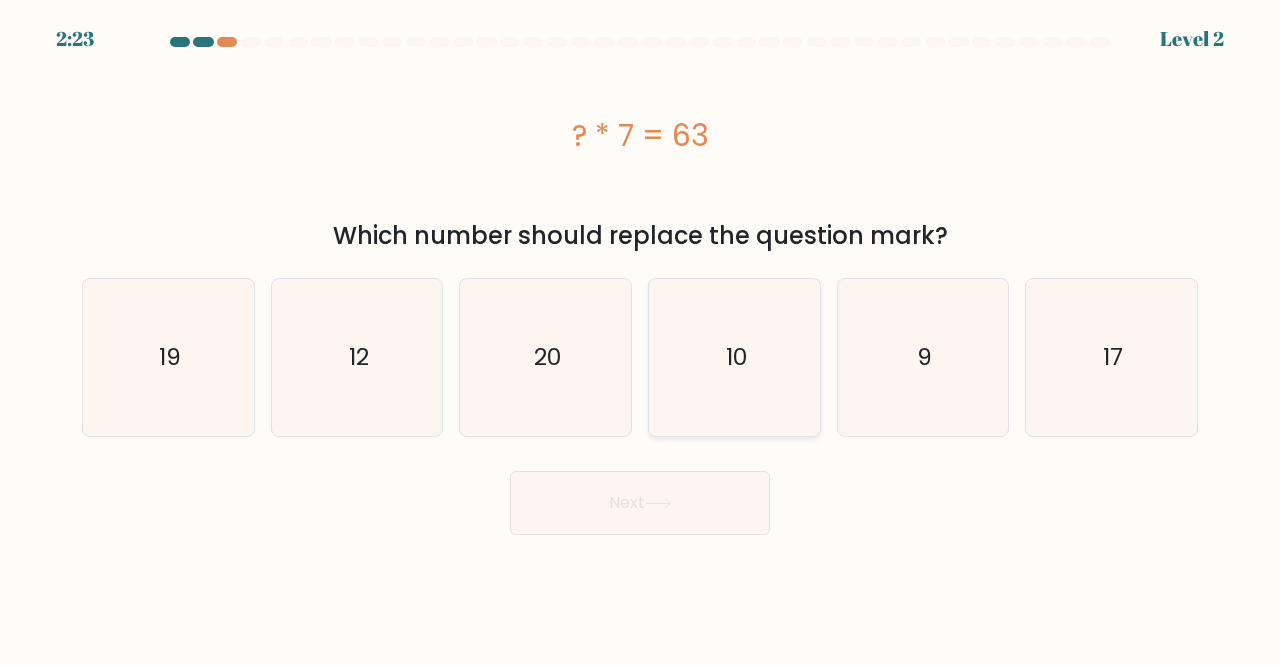 click on "10" 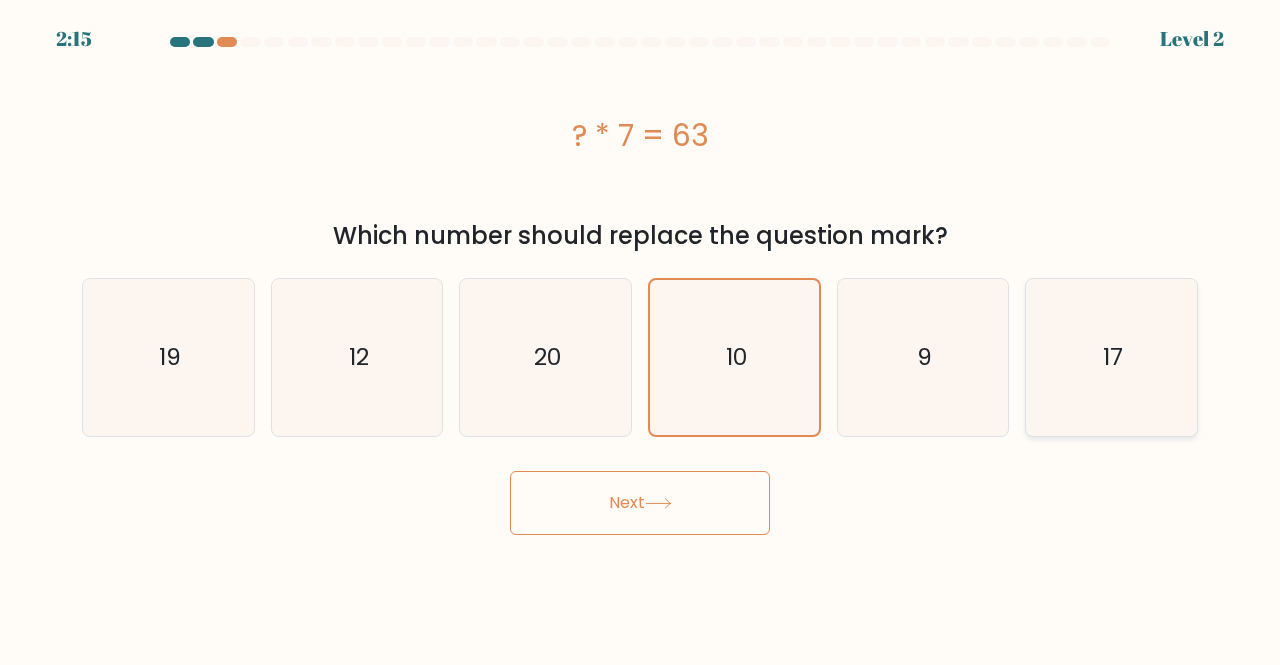 click on "17" 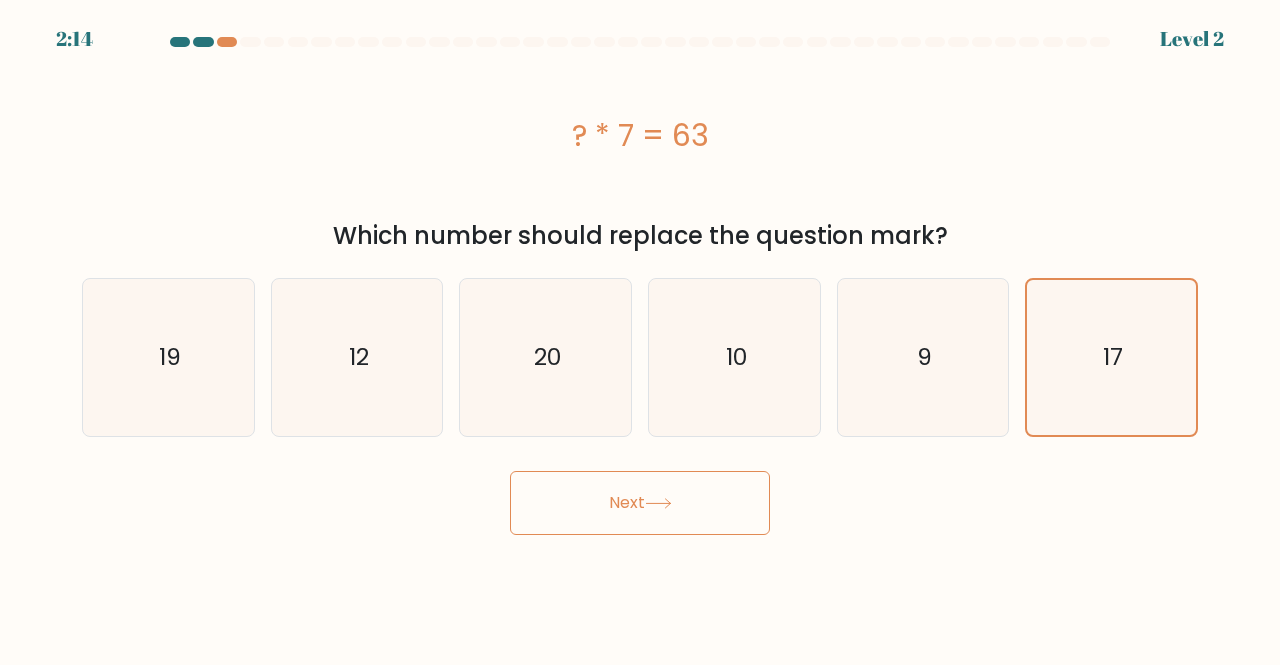 click on "Next" at bounding box center (640, 503) 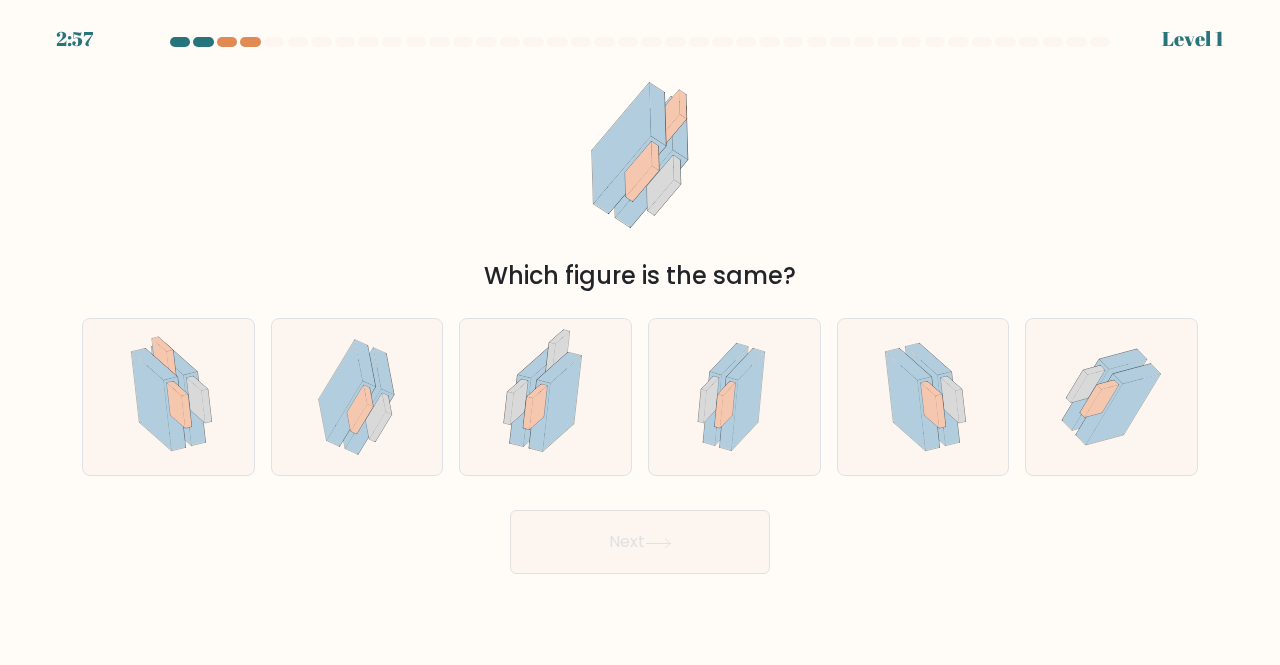 type 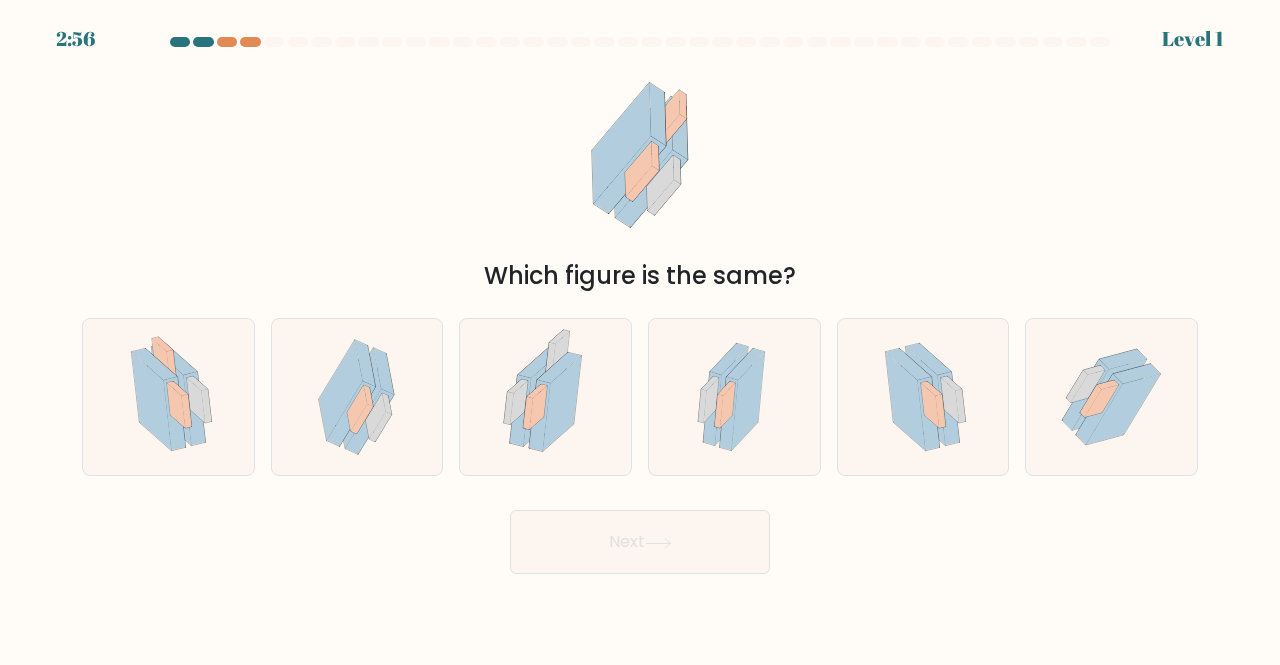 click on "a.
b.
c." at bounding box center (640, 389) 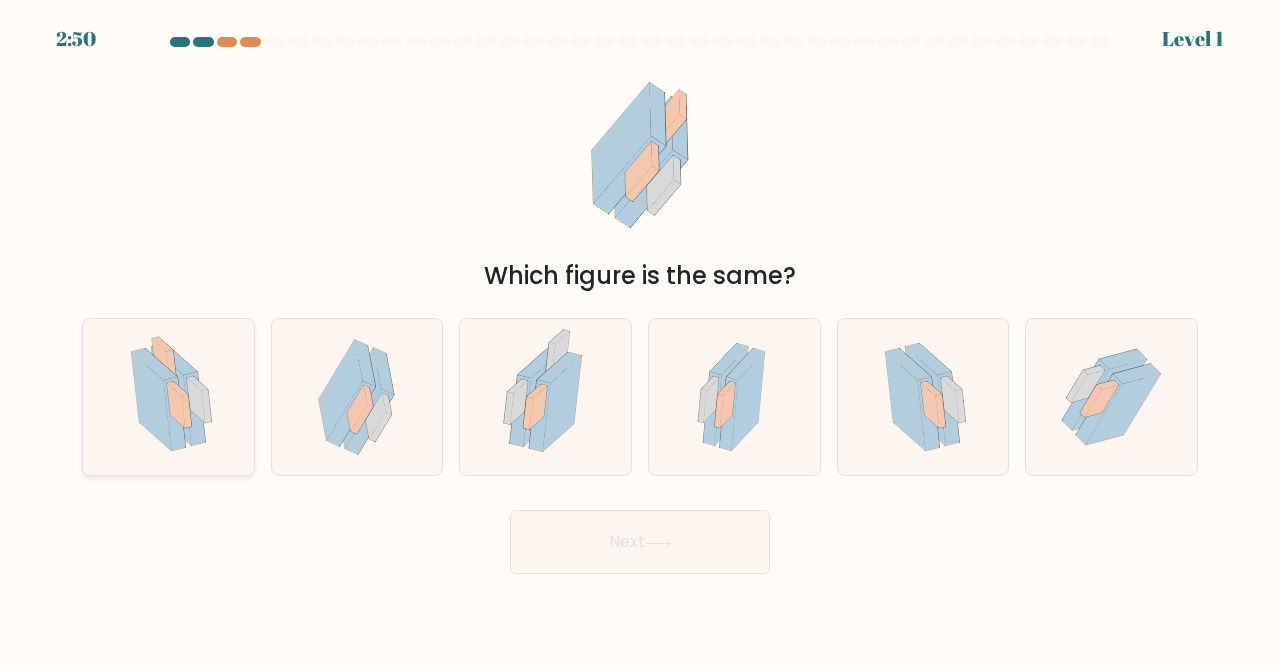click 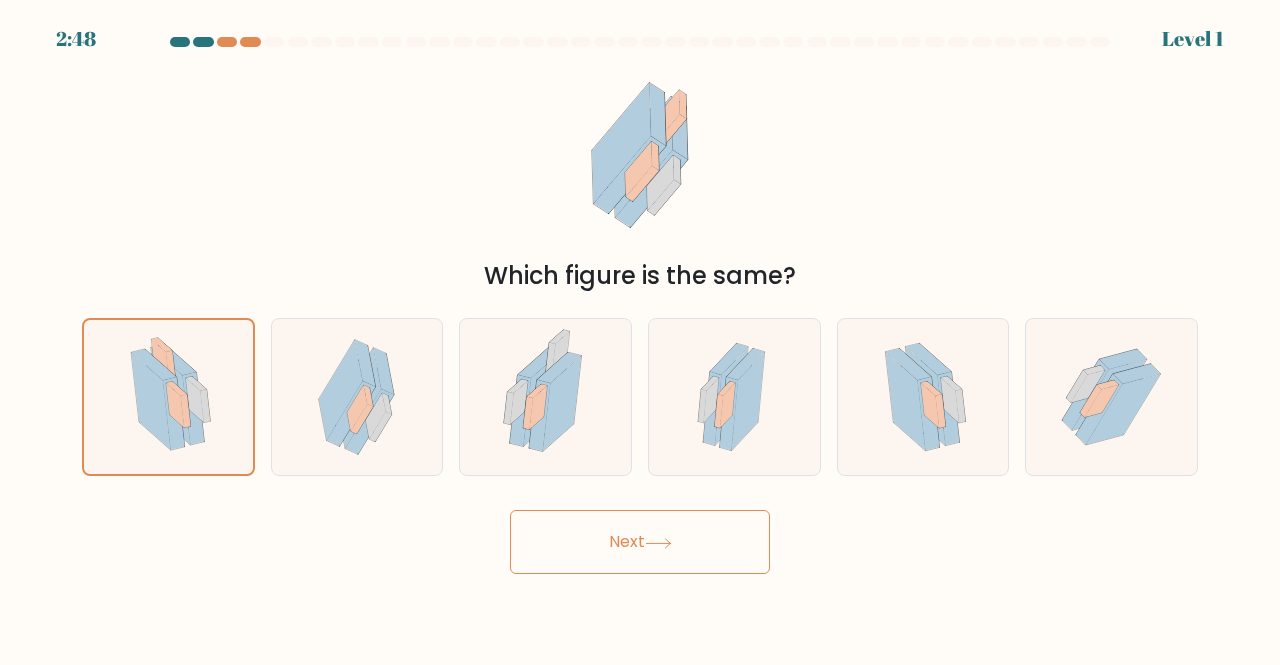 click on "Next" at bounding box center (640, 542) 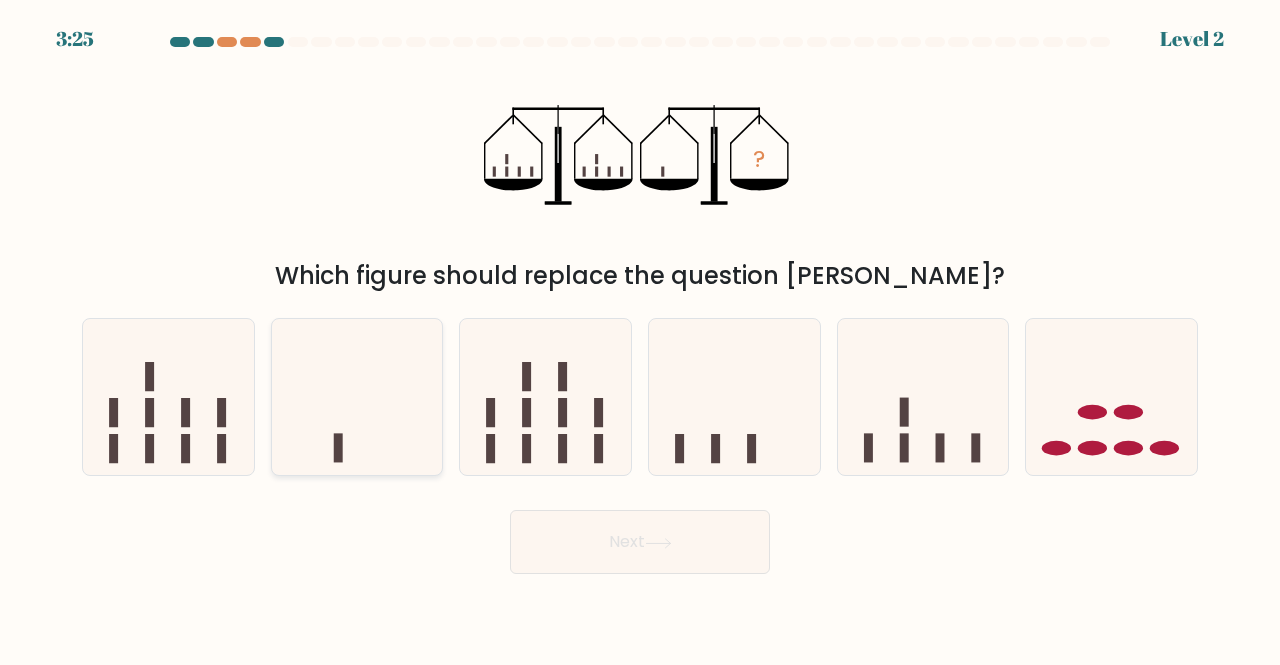 click 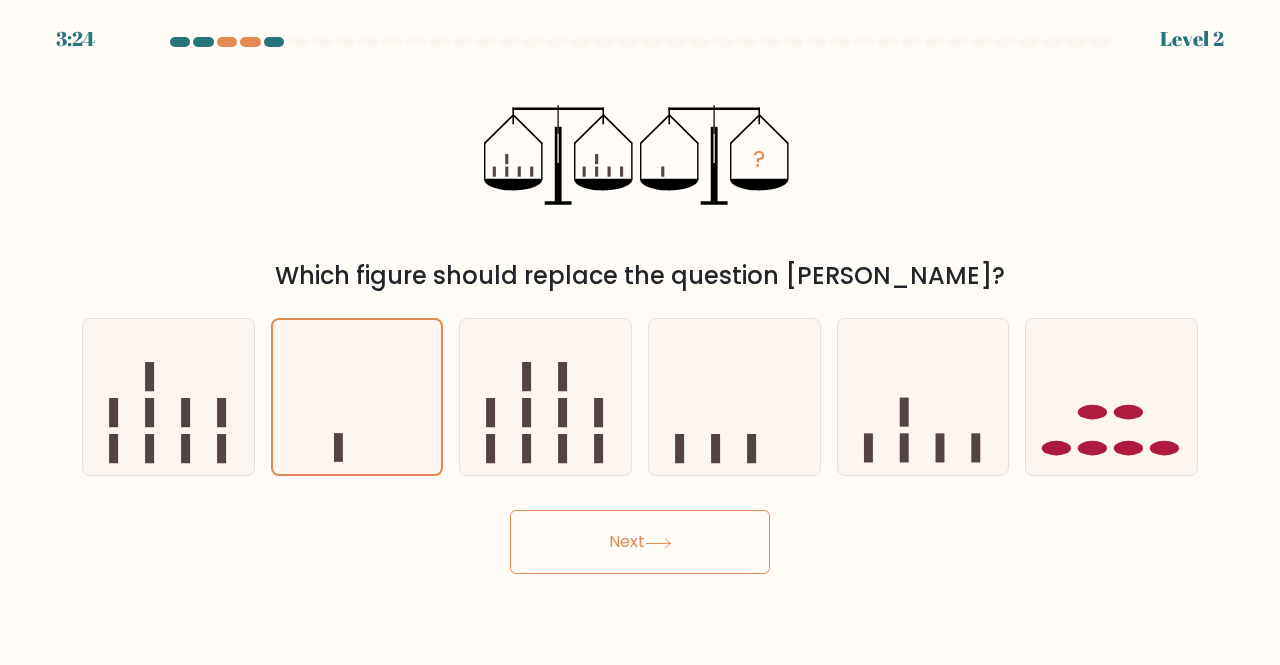 click on "Next" at bounding box center [640, 542] 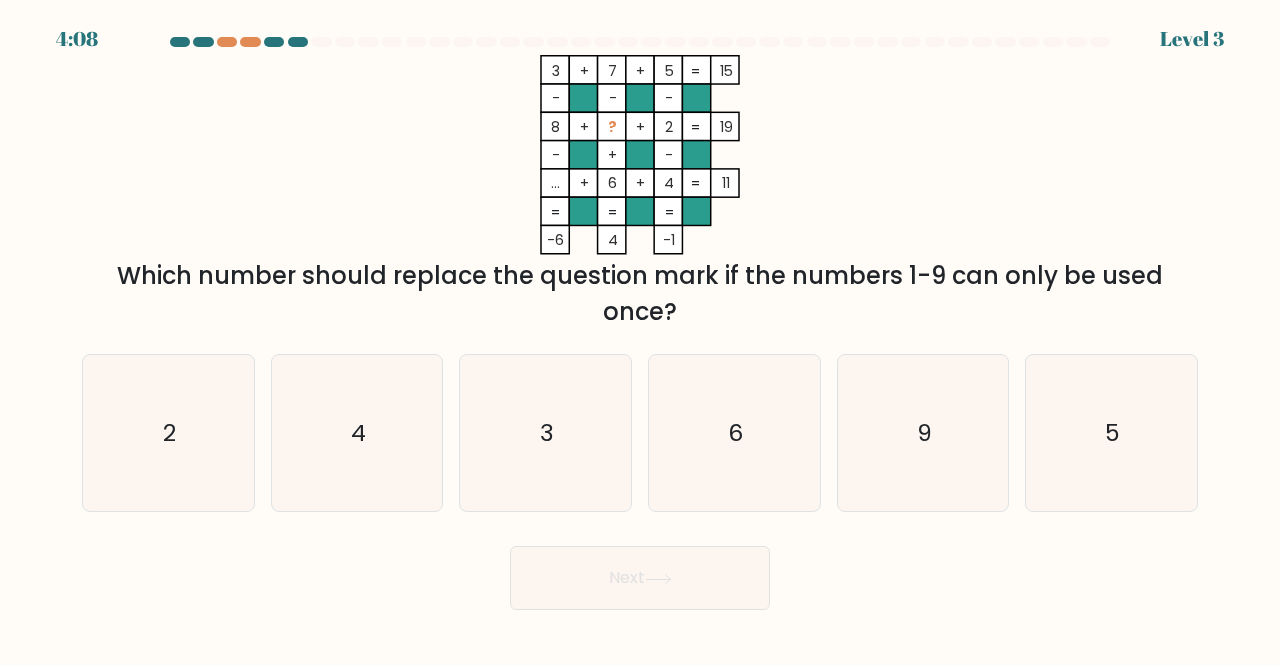 click at bounding box center (640, 323) 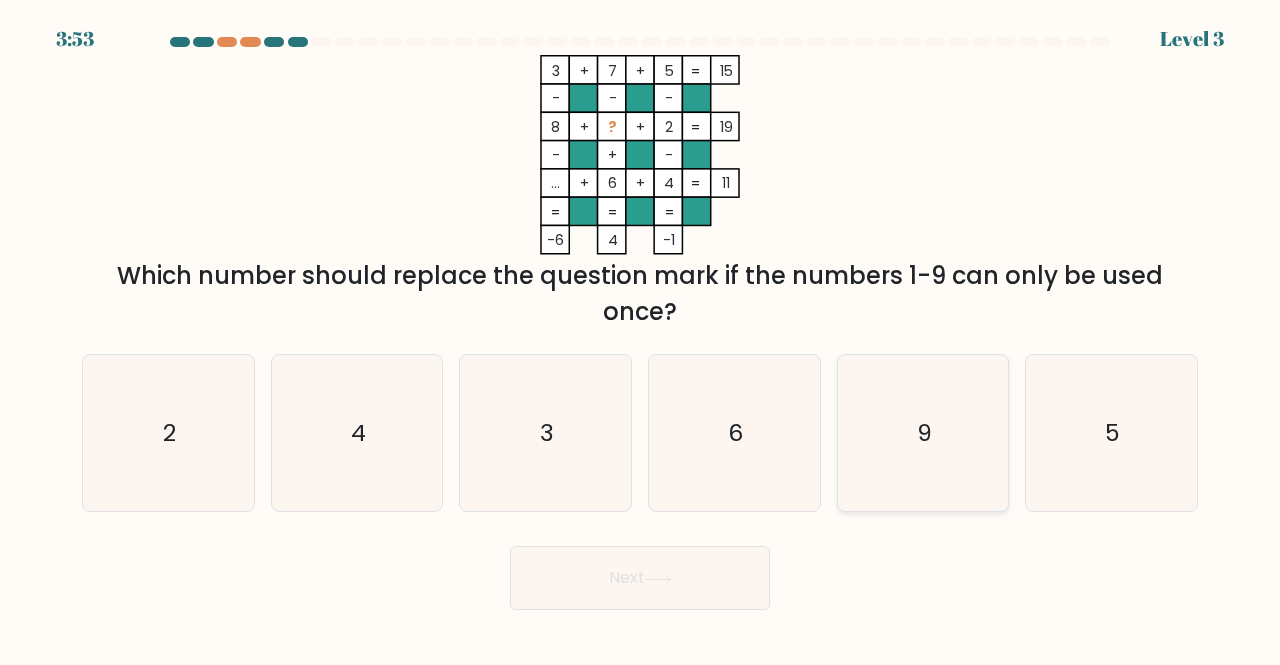 click on "9" 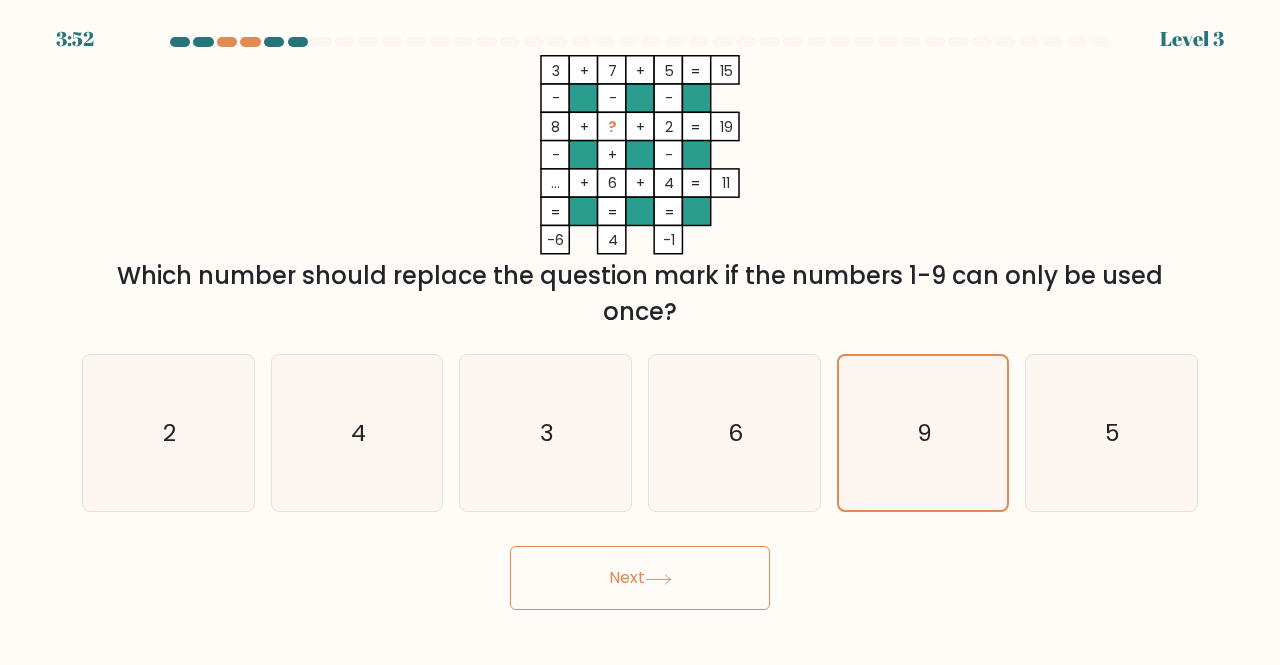 click on "Next" at bounding box center (640, 578) 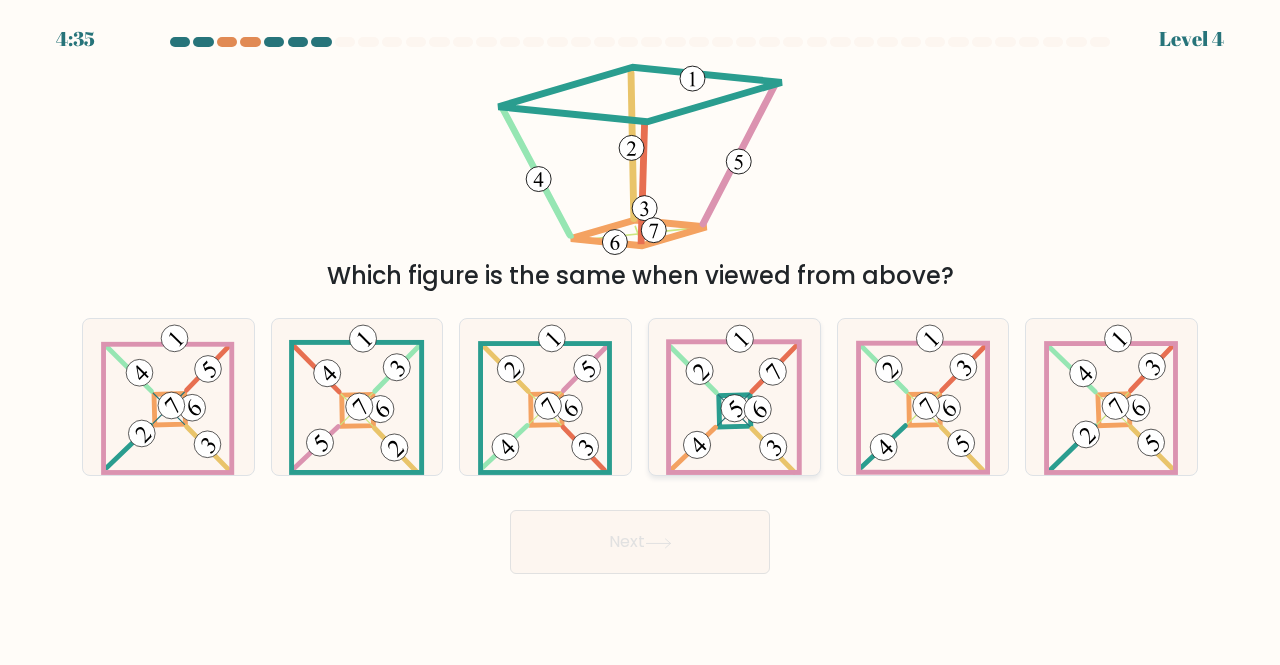 click 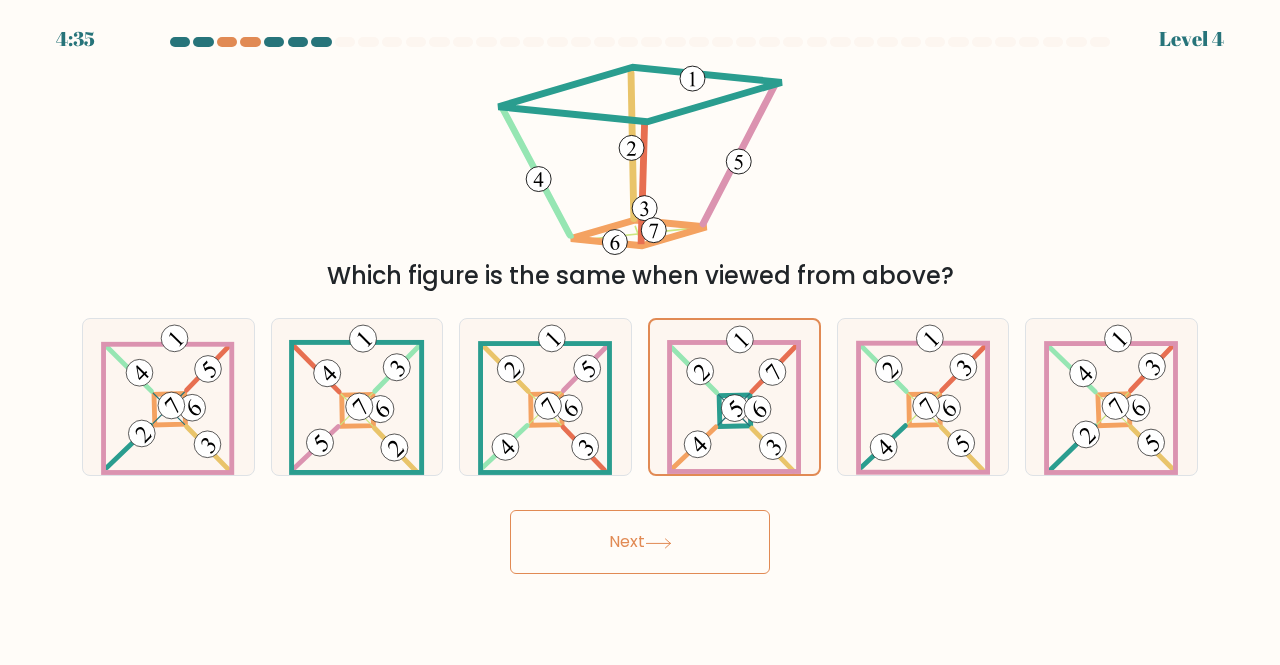 click on "Next" at bounding box center [640, 542] 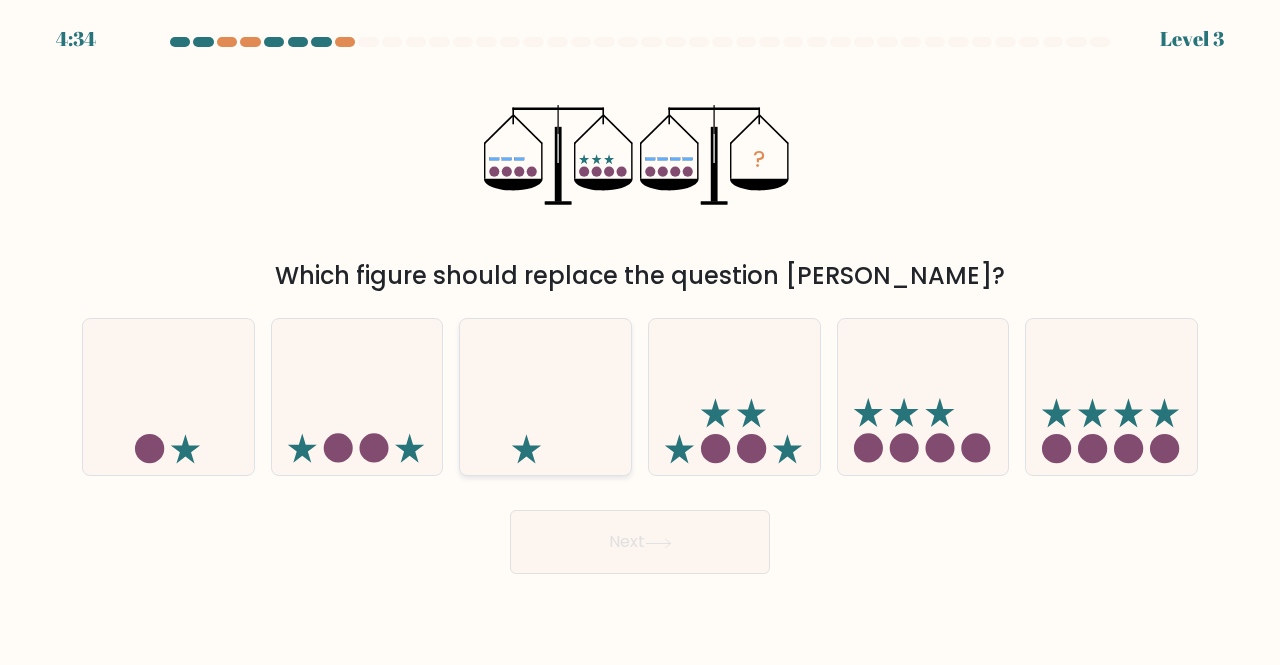 click 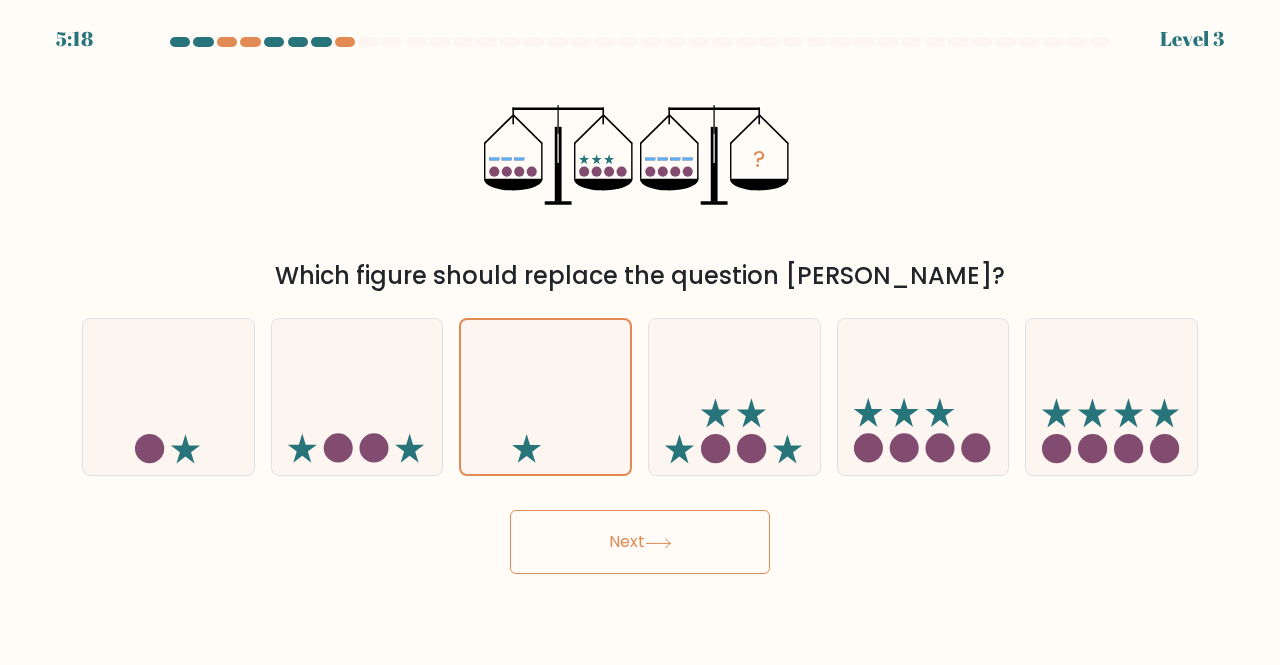 click on "Next" at bounding box center (640, 542) 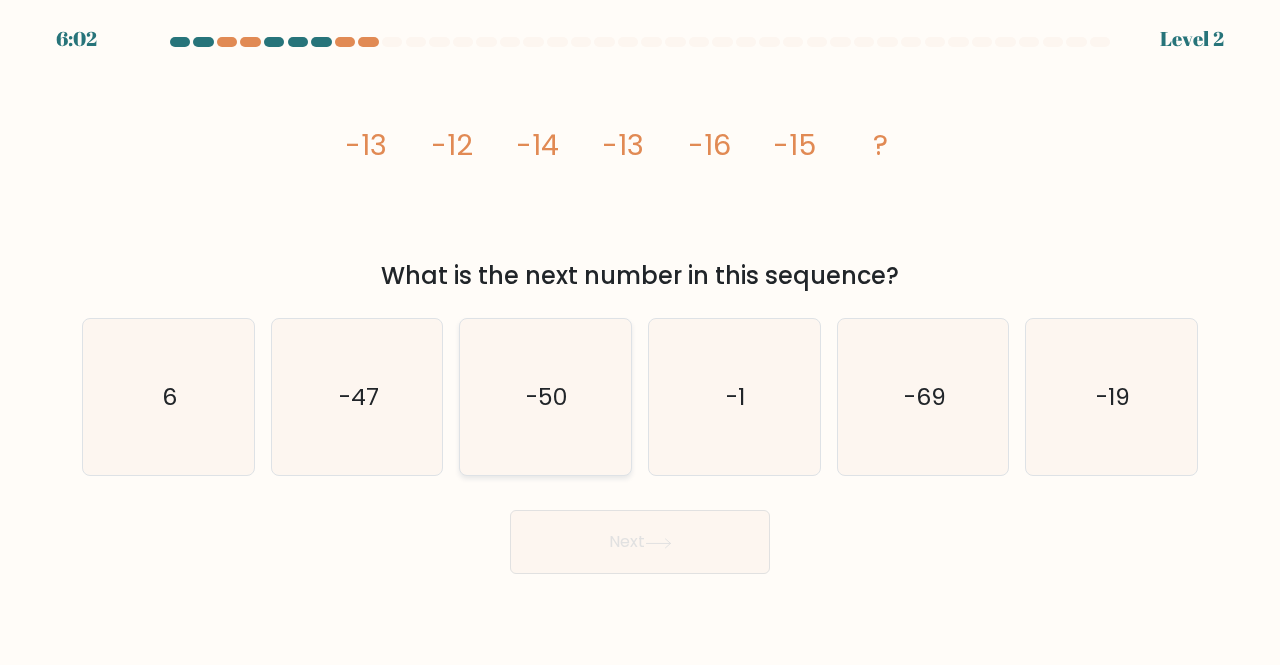 click on "-50" 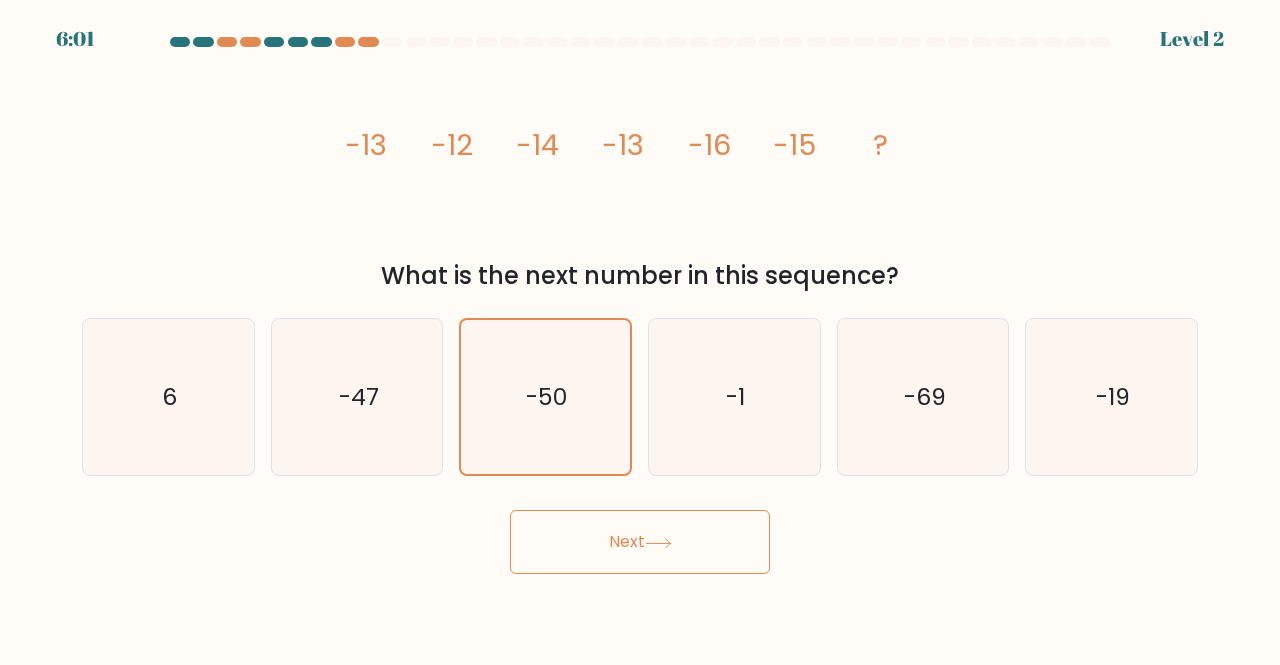 click on "Next" at bounding box center (640, 542) 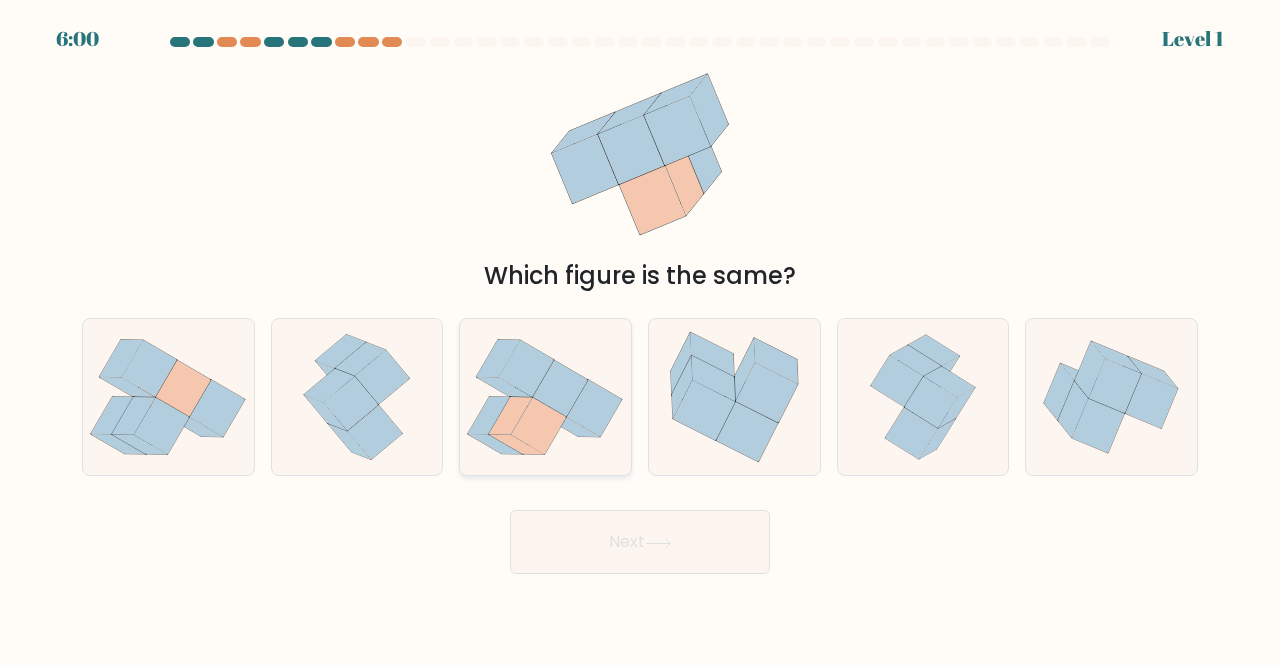 click 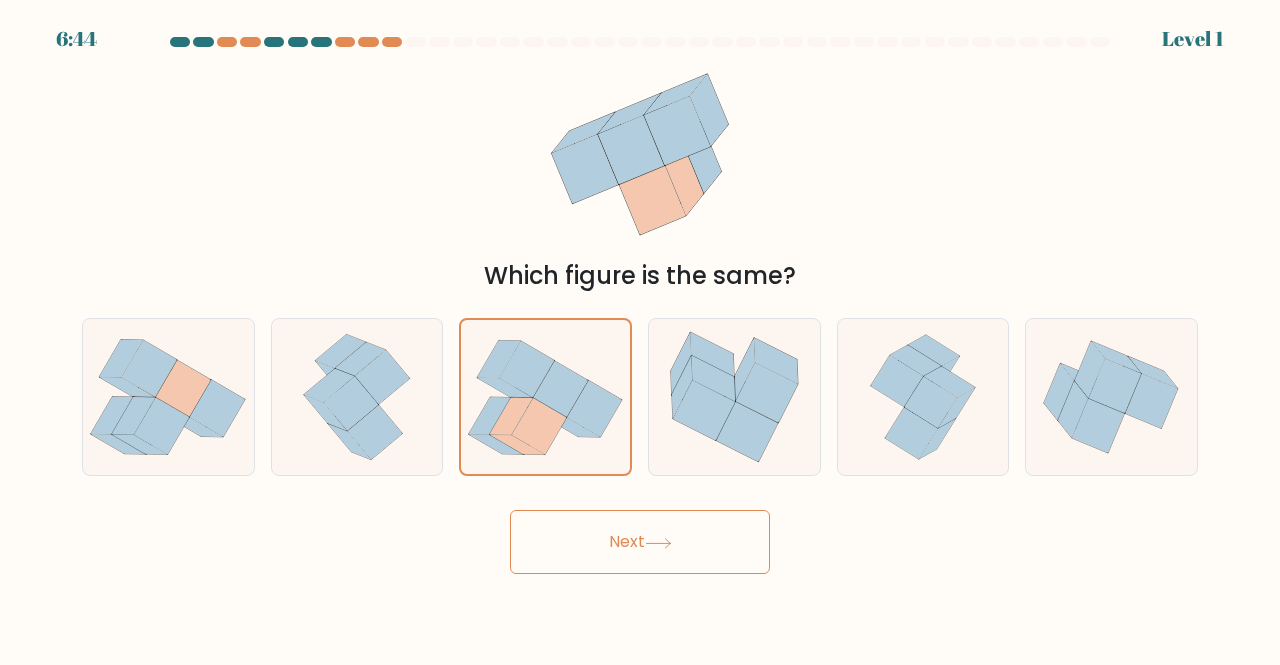 click on "Next" at bounding box center (640, 542) 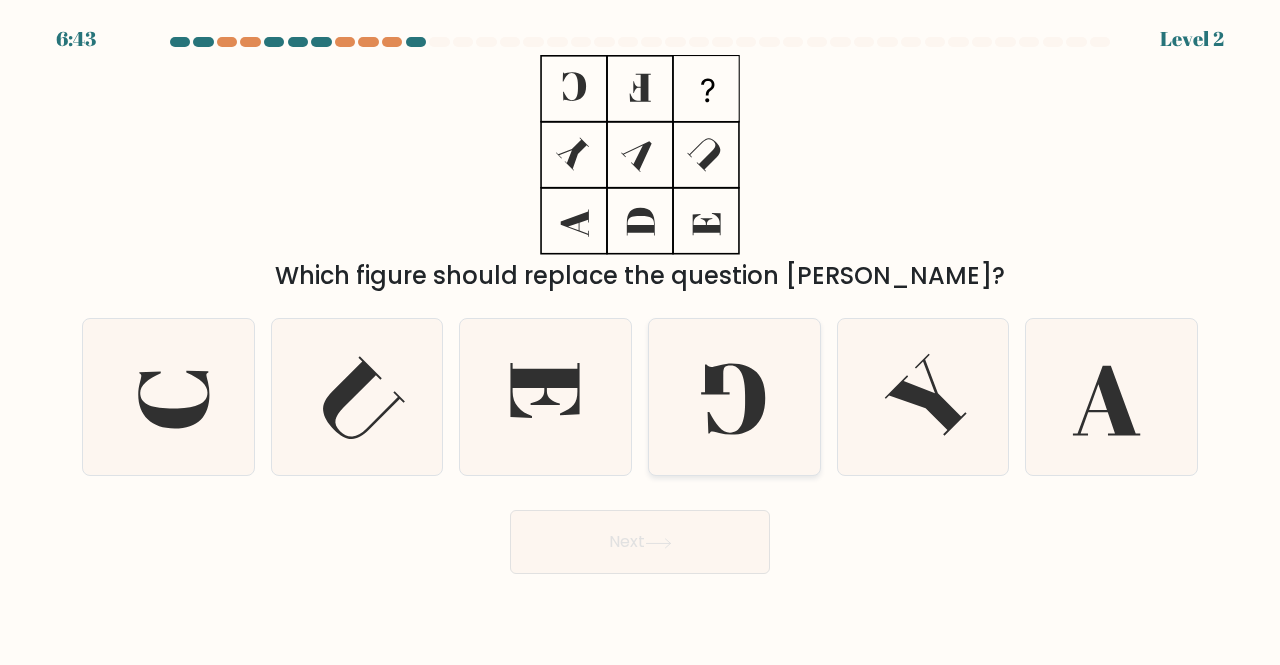 click 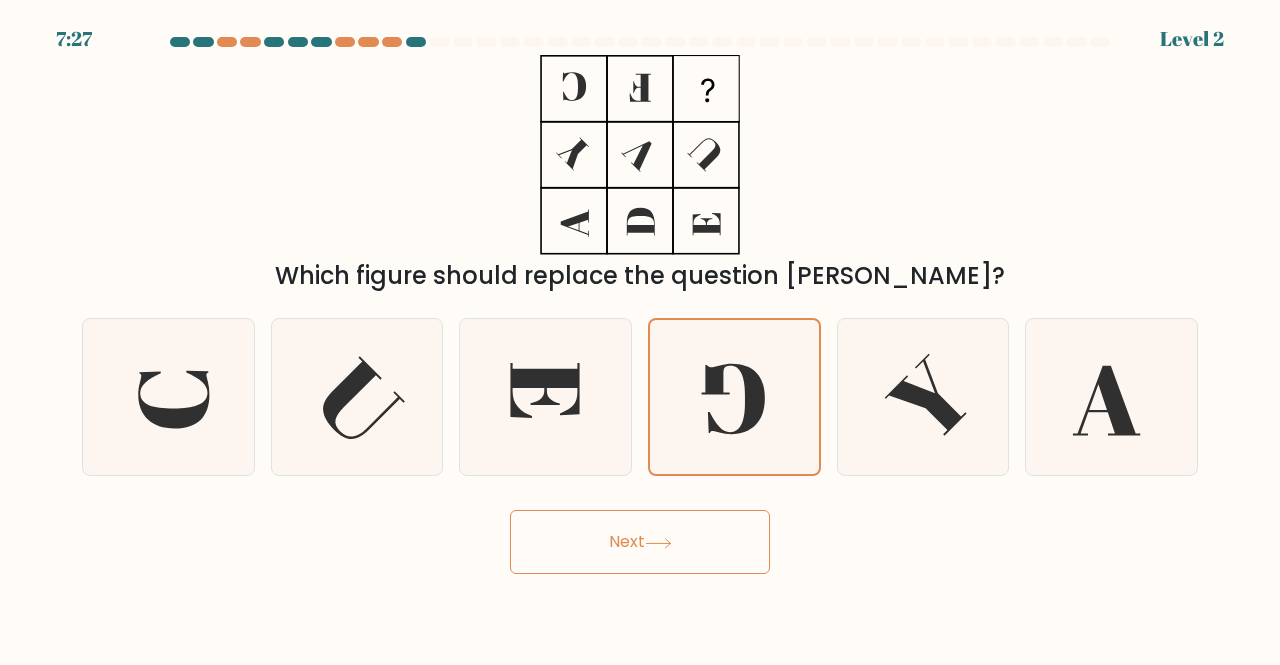 click on "Next" at bounding box center [640, 542] 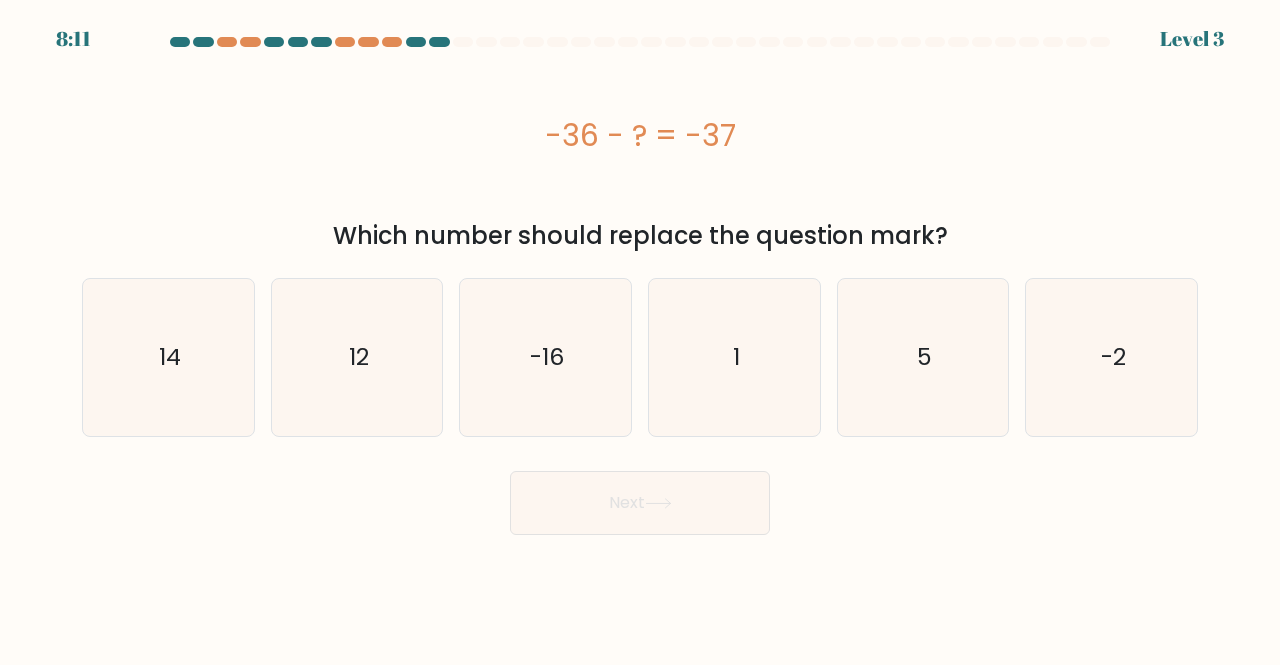 click on "a. 1" at bounding box center (640, 286) 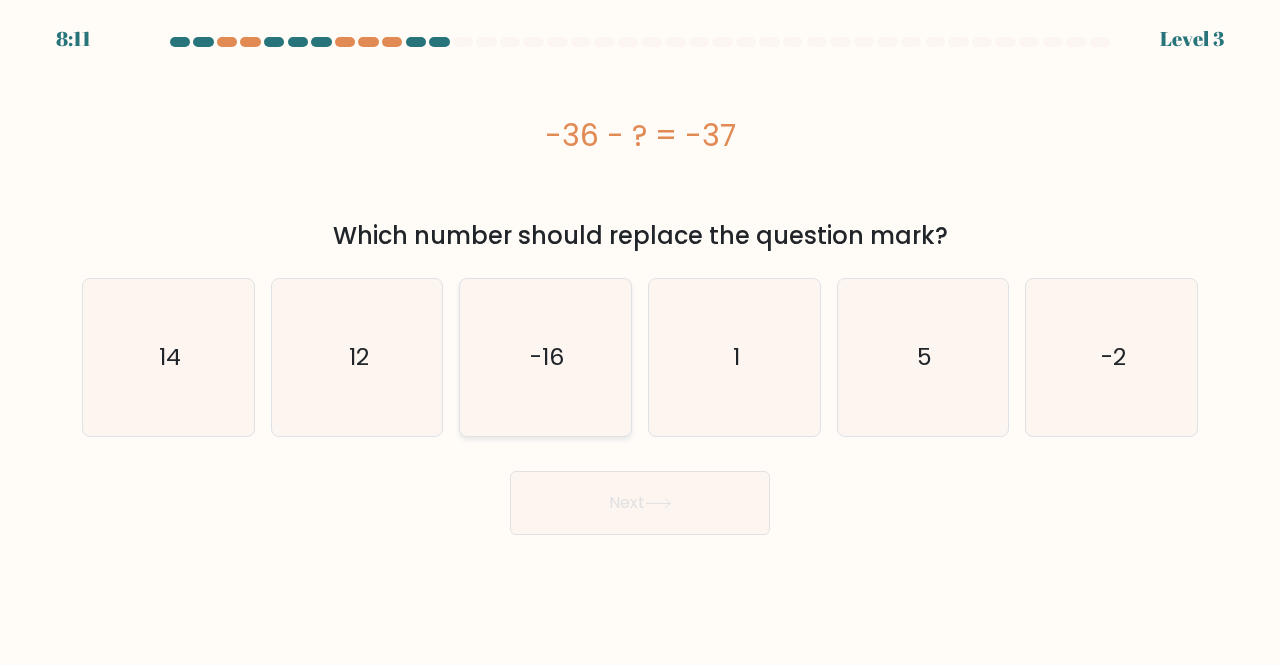 click on "-16" 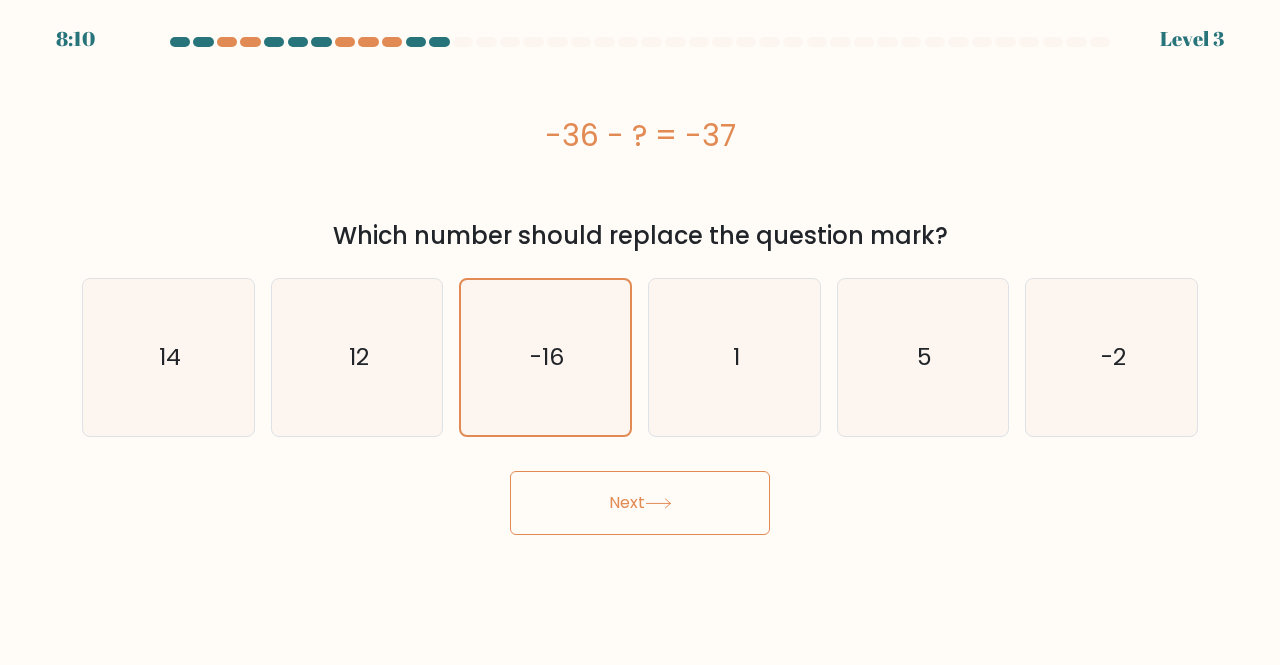 click on "Next" at bounding box center (640, 503) 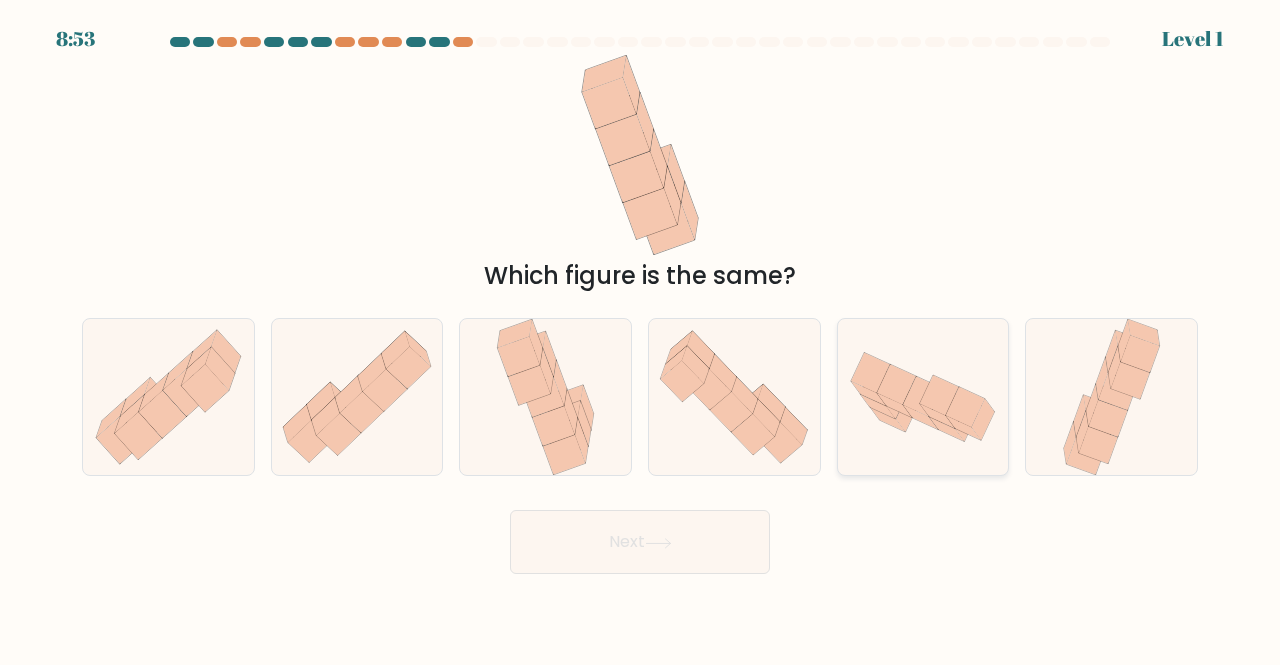 click 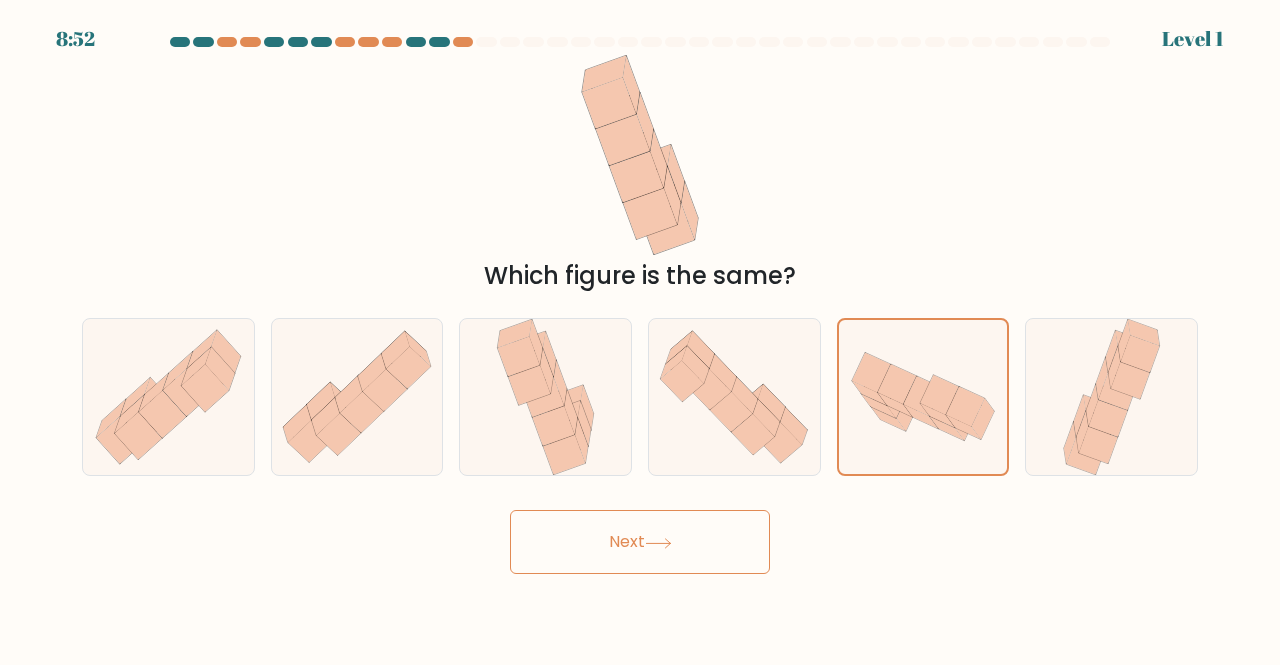 click on "Next" at bounding box center [640, 542] 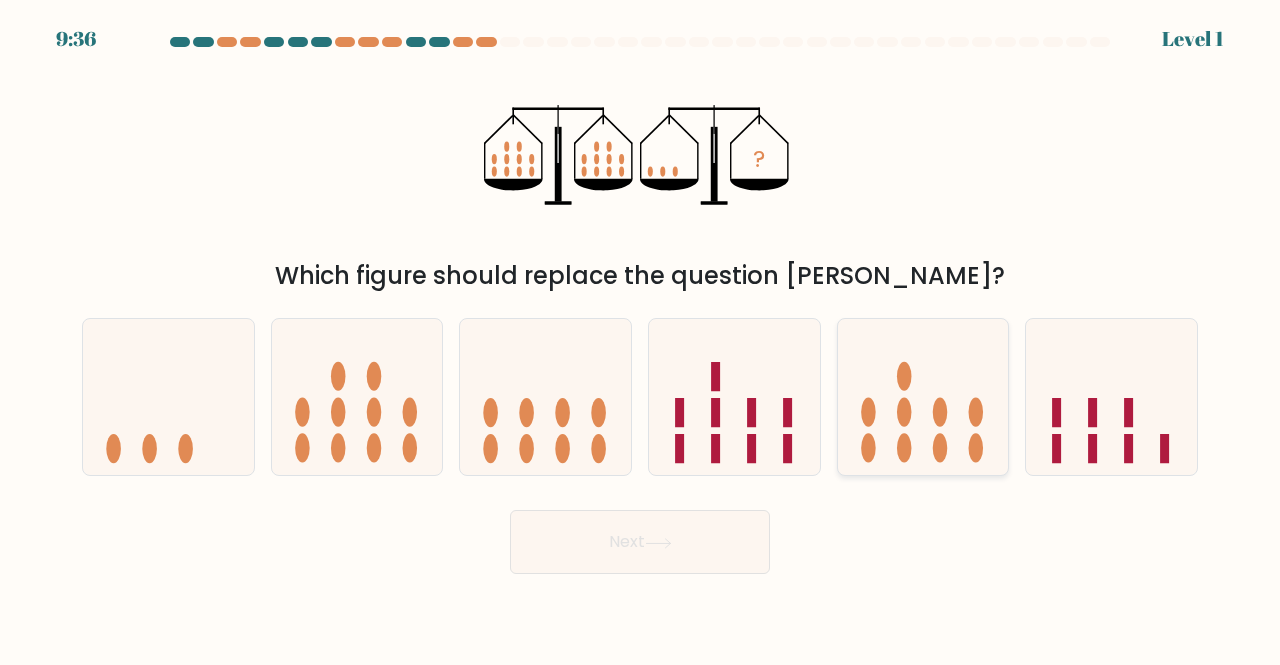 click 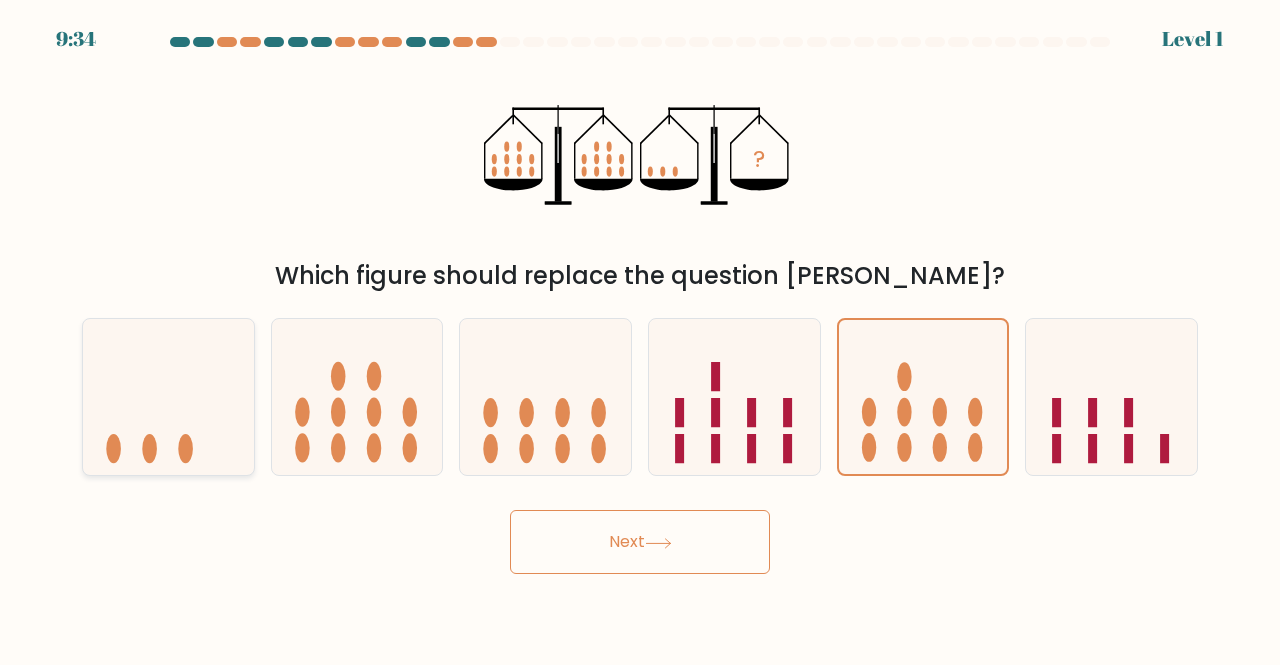click 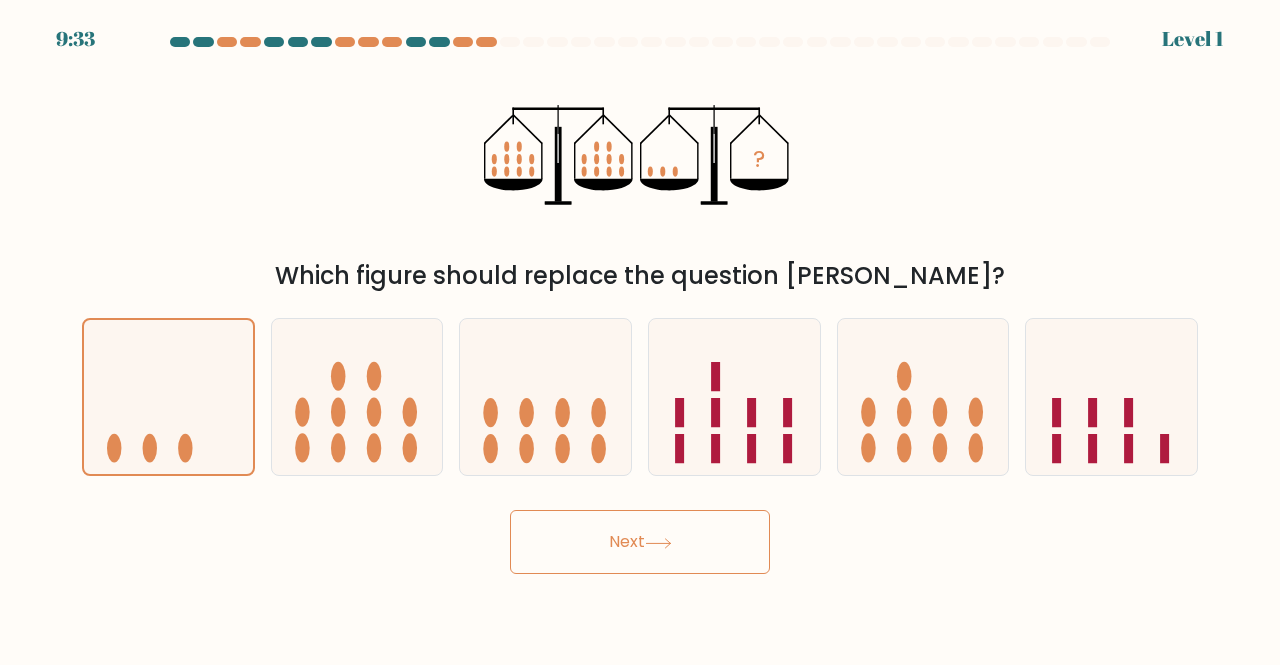click on "Next" at bounding box center (640, 542) 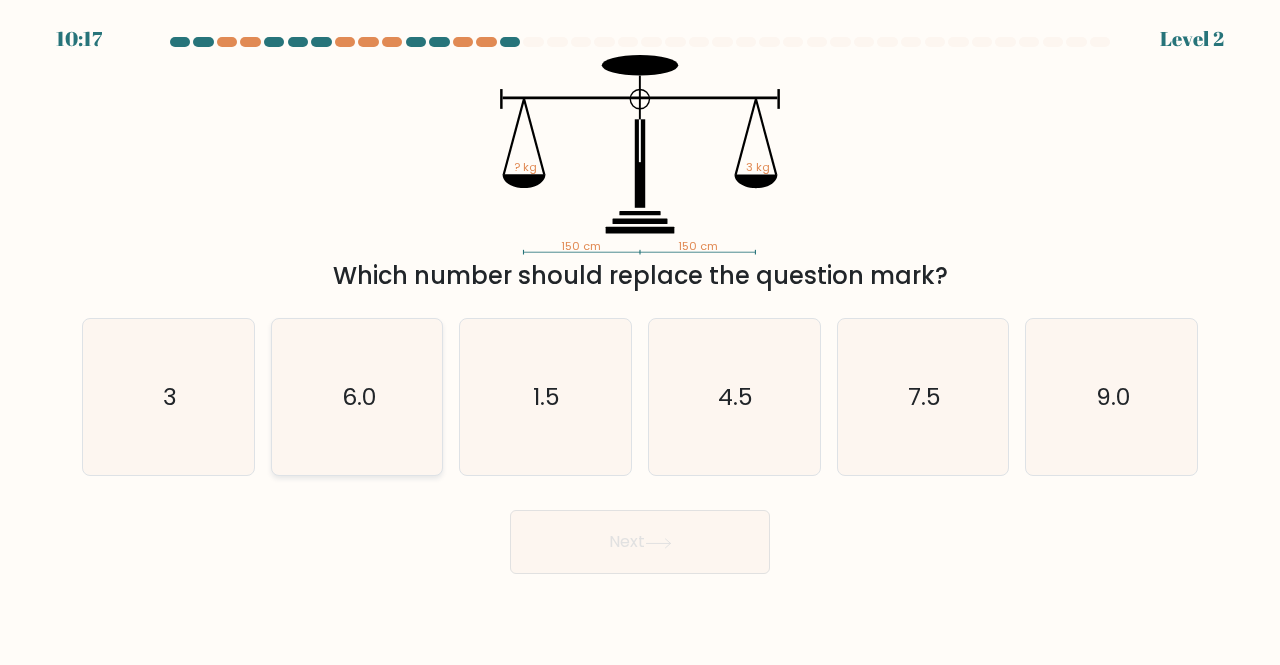 click on "6.0" 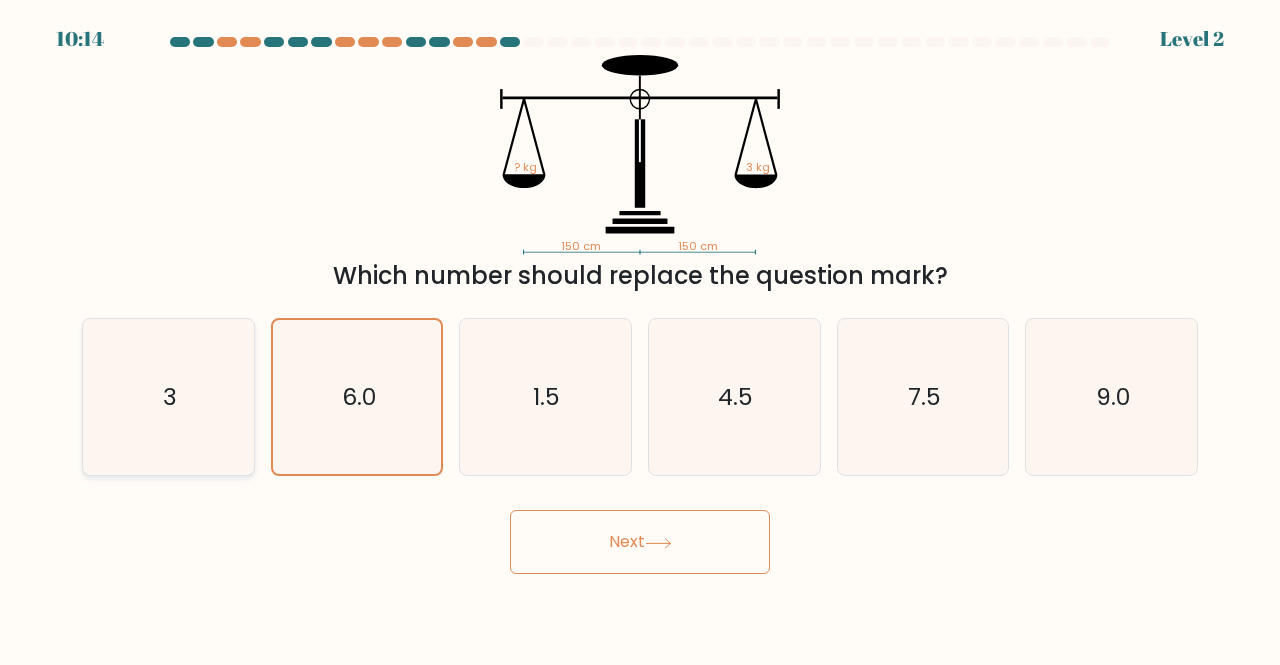 click on "3" 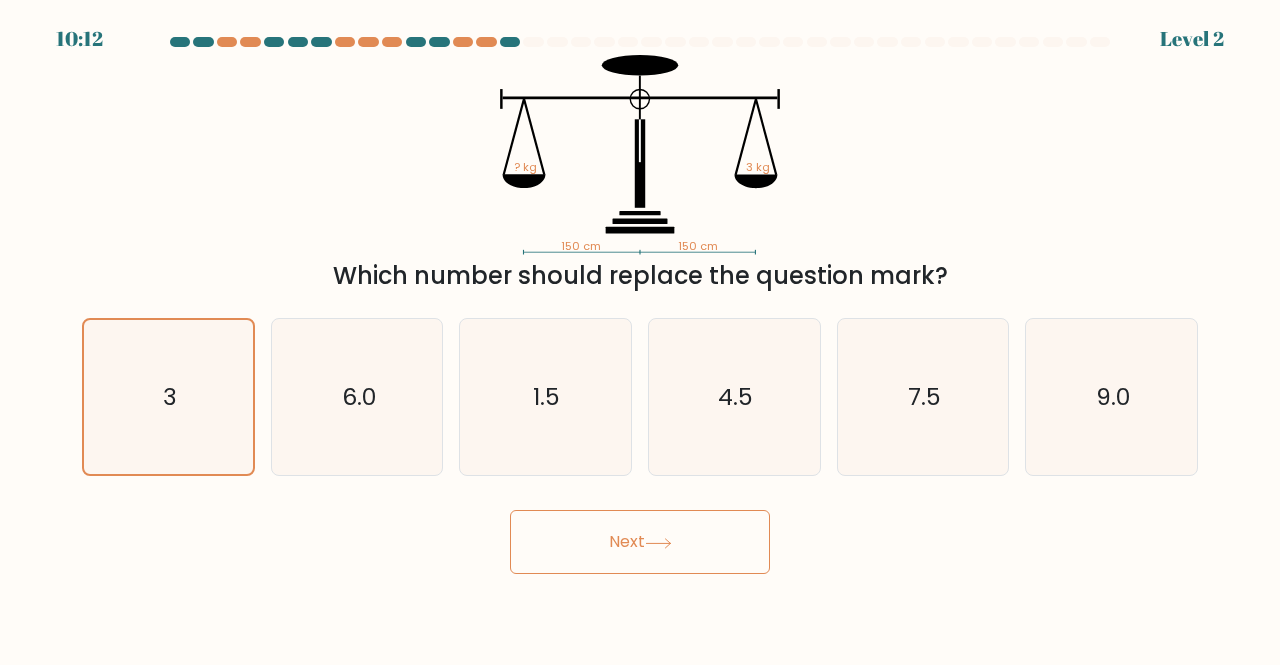 click on "Next" at bounding box center [640, 542] 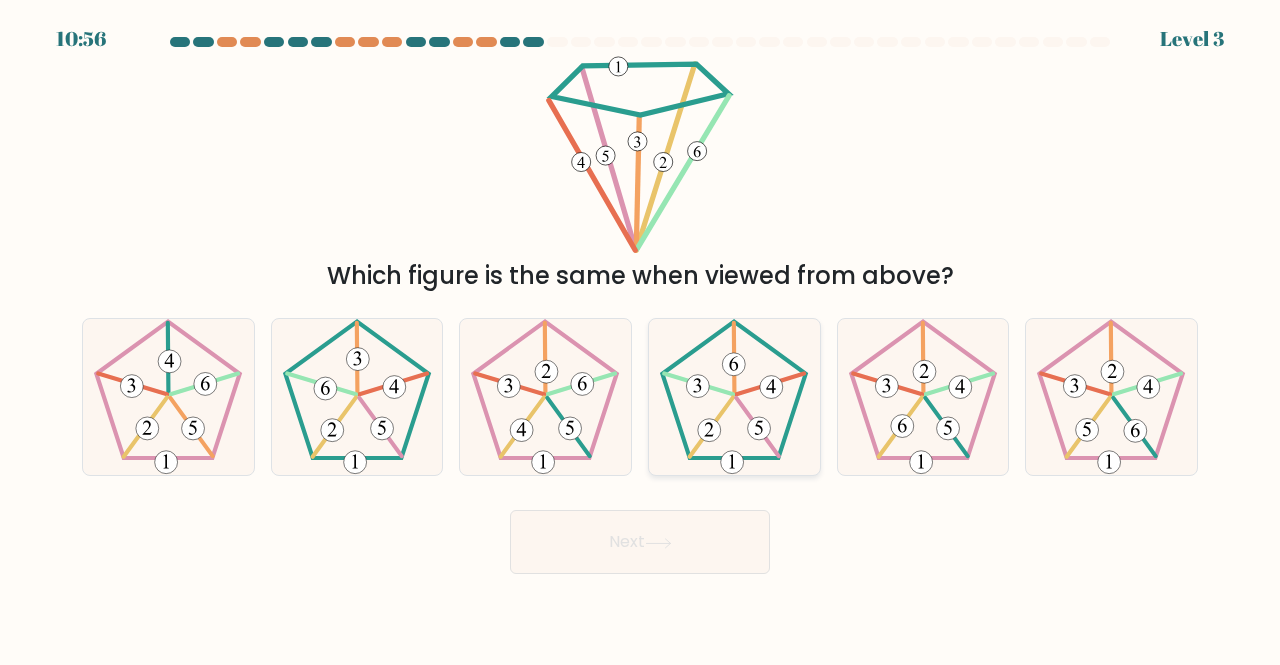 click 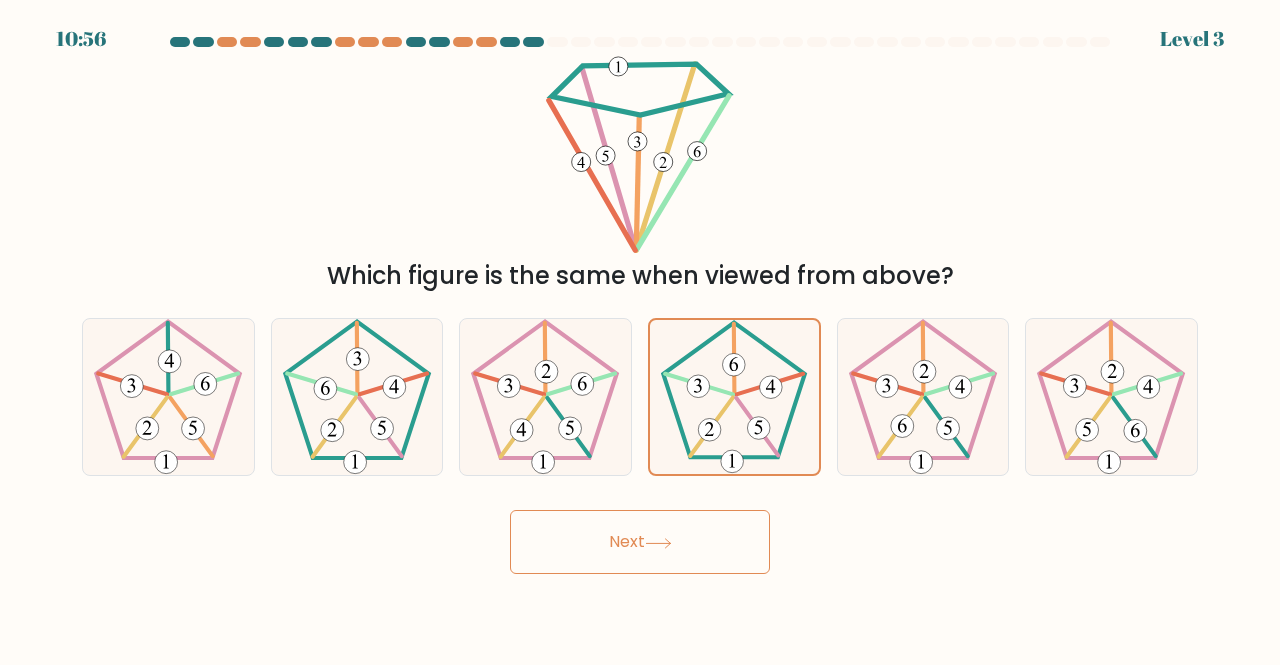 click on "Next" at bounding box center [640, 542] 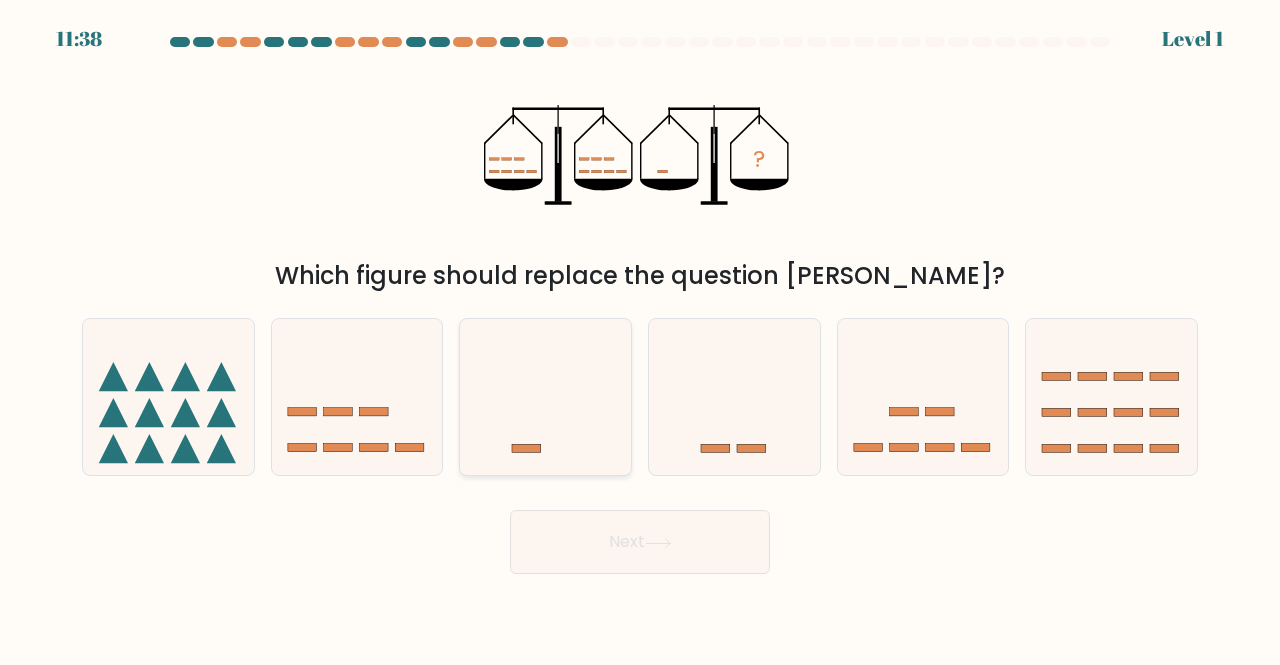 click 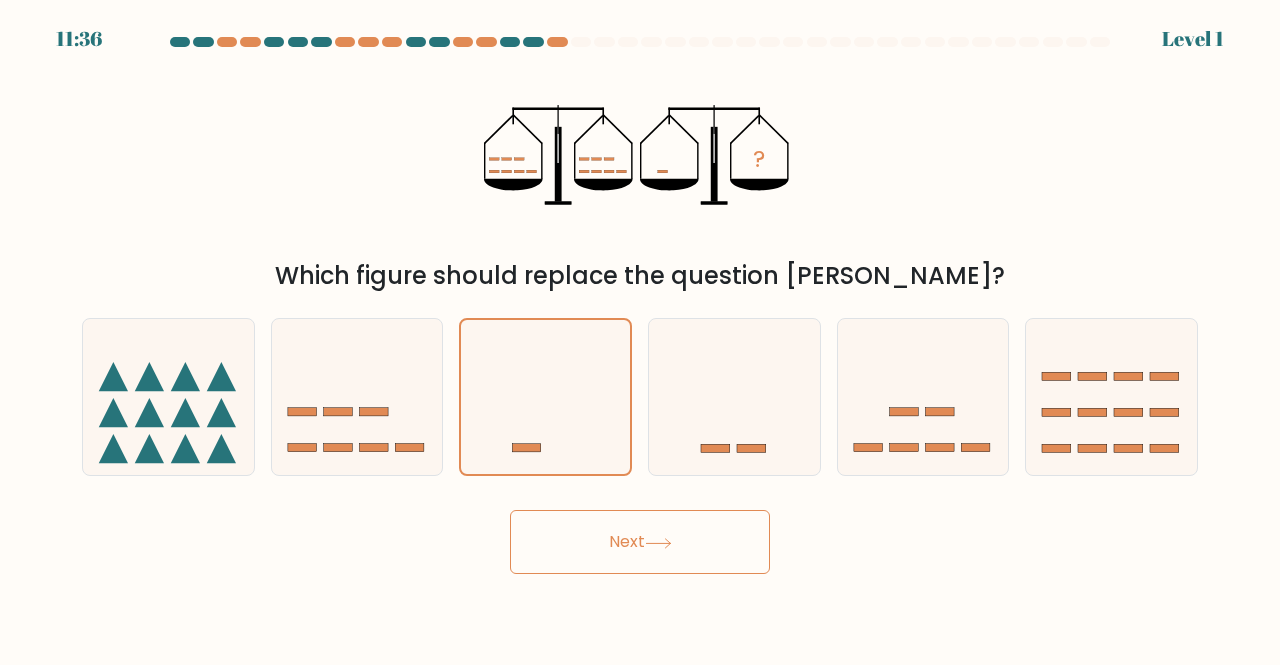 click on "Next" at bounding box center [640, 542] 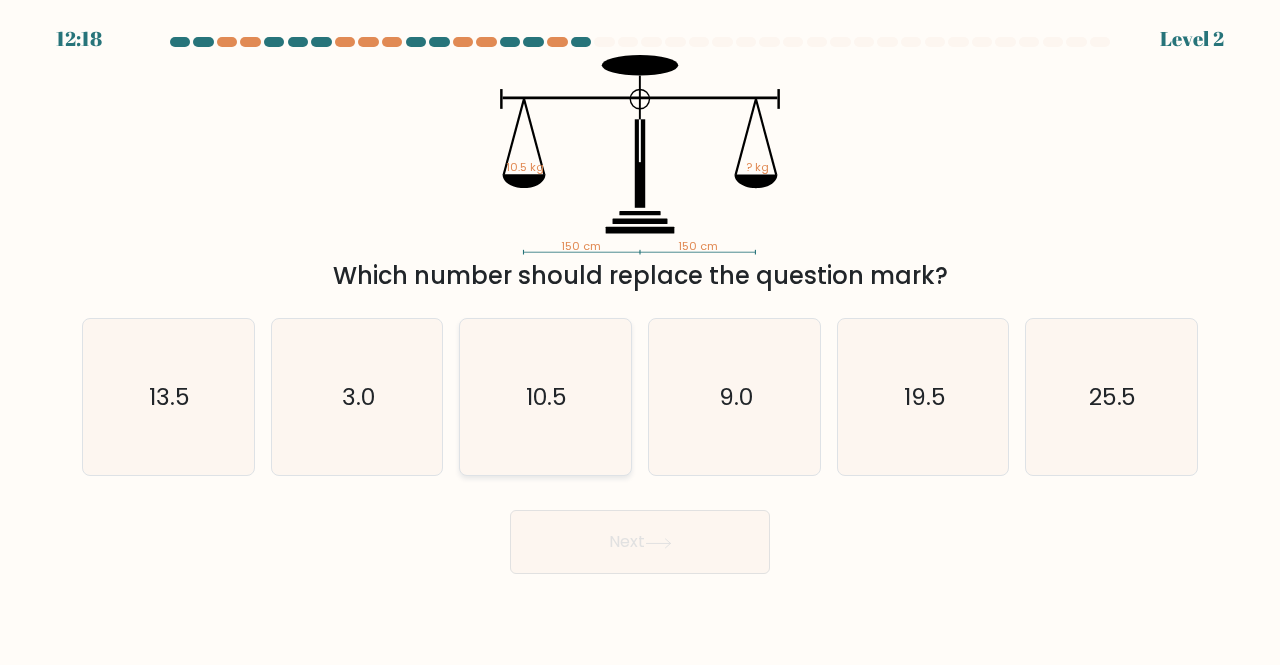 click on "10.5" 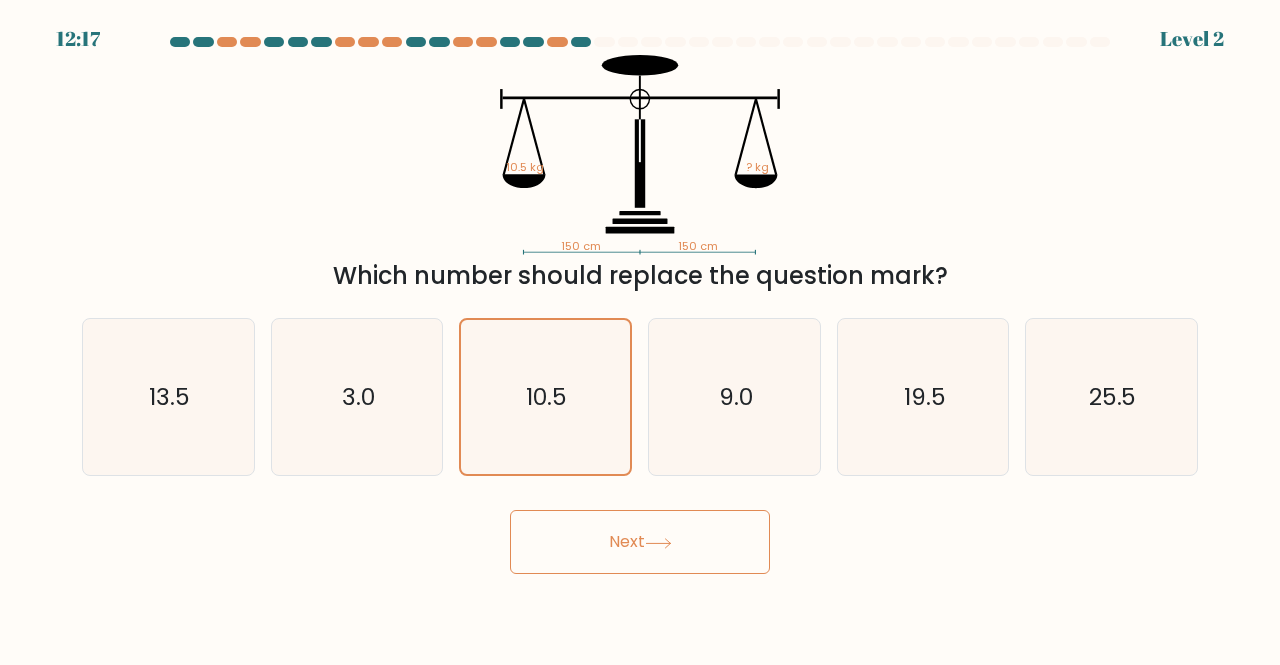 click on "Next" at bounding box center (640, 542) 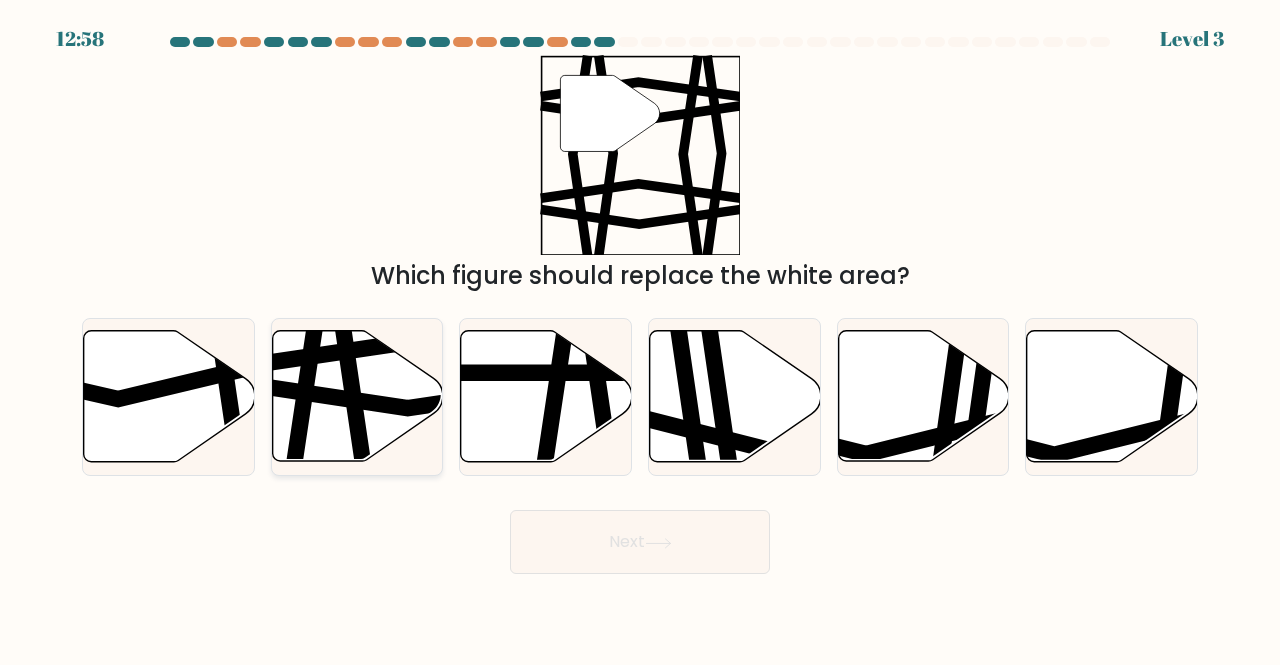 click 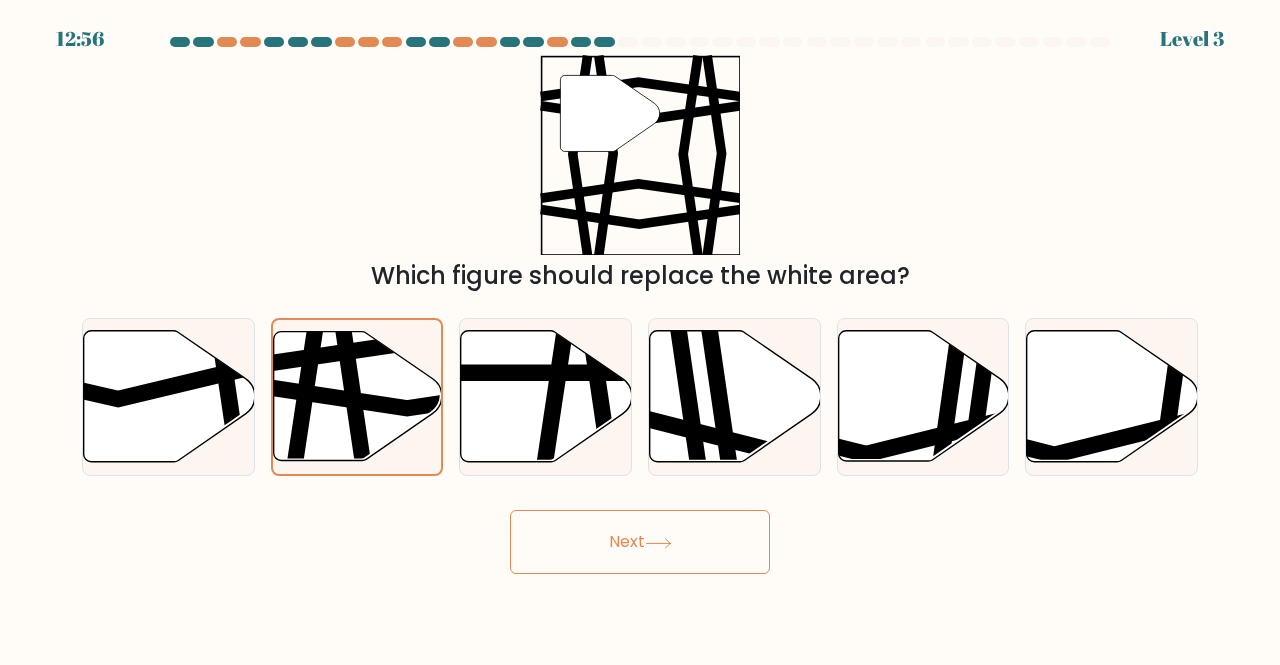 click on "Next" at bounding box center (640, 542) 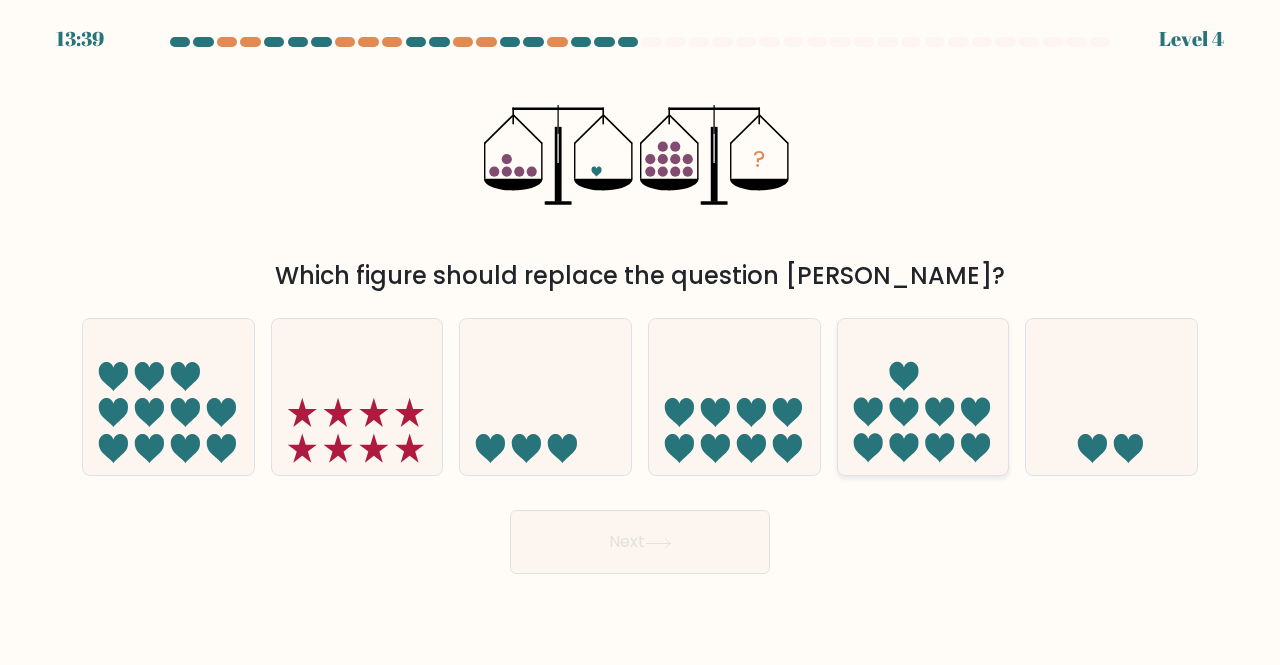 type 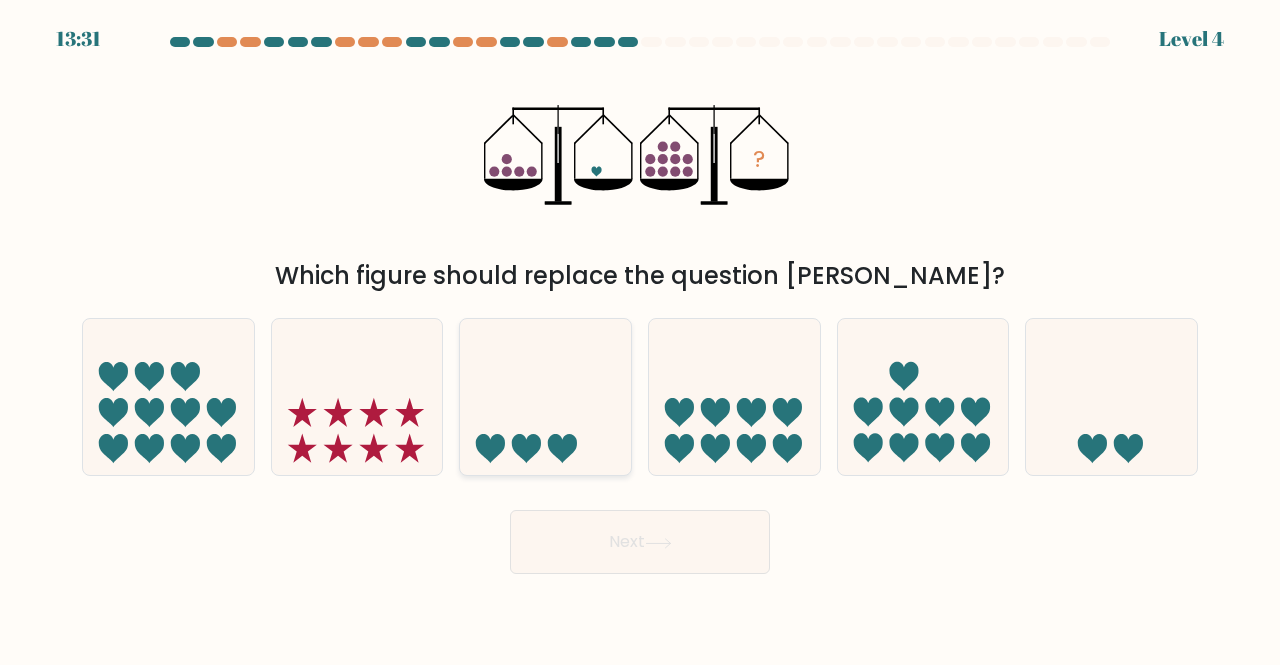 click 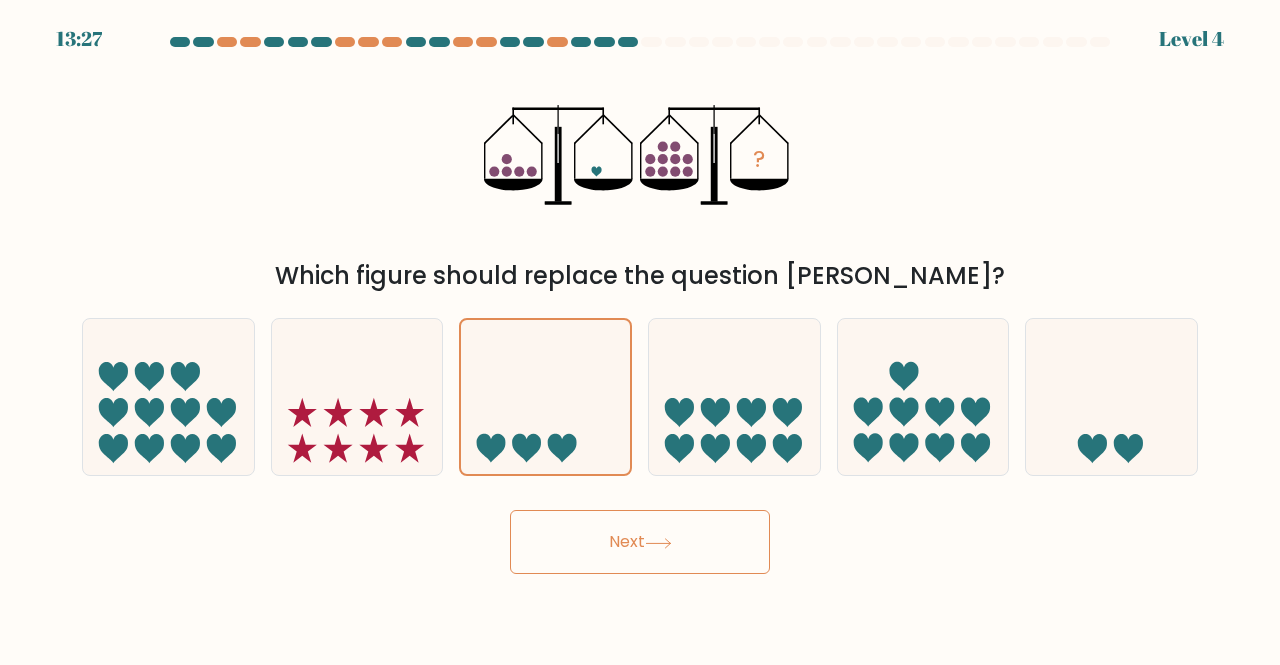 click on "Next" at bounding box center (640, 542) 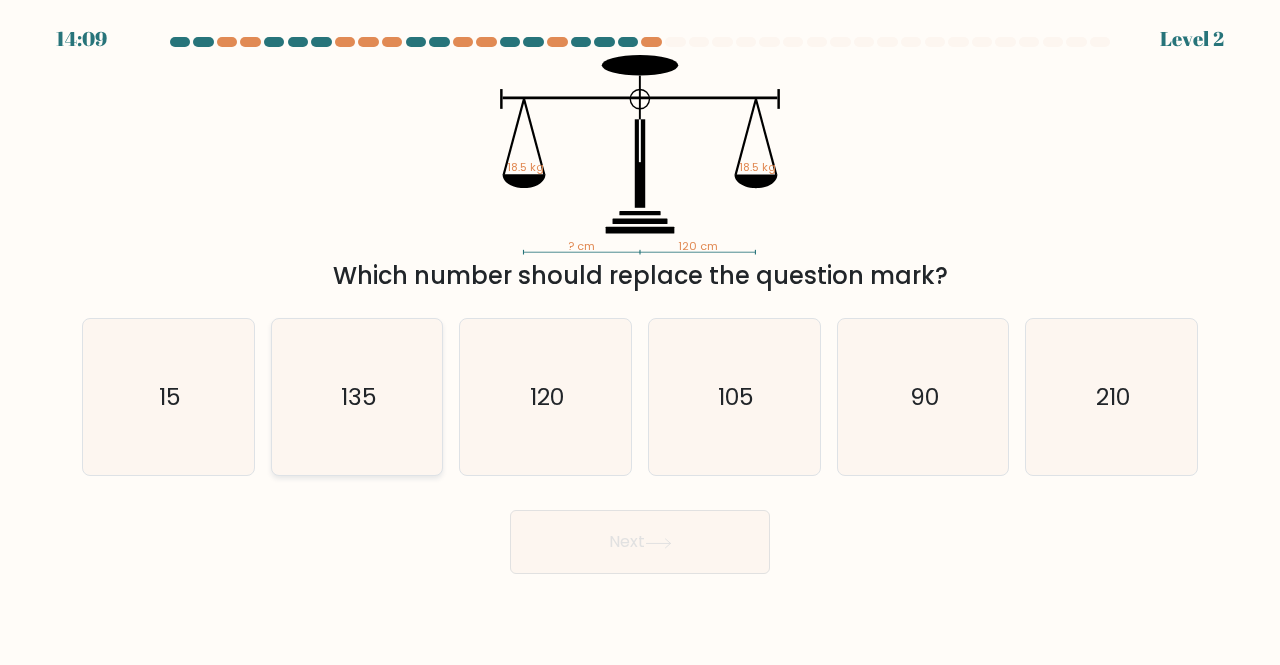 click on "135" 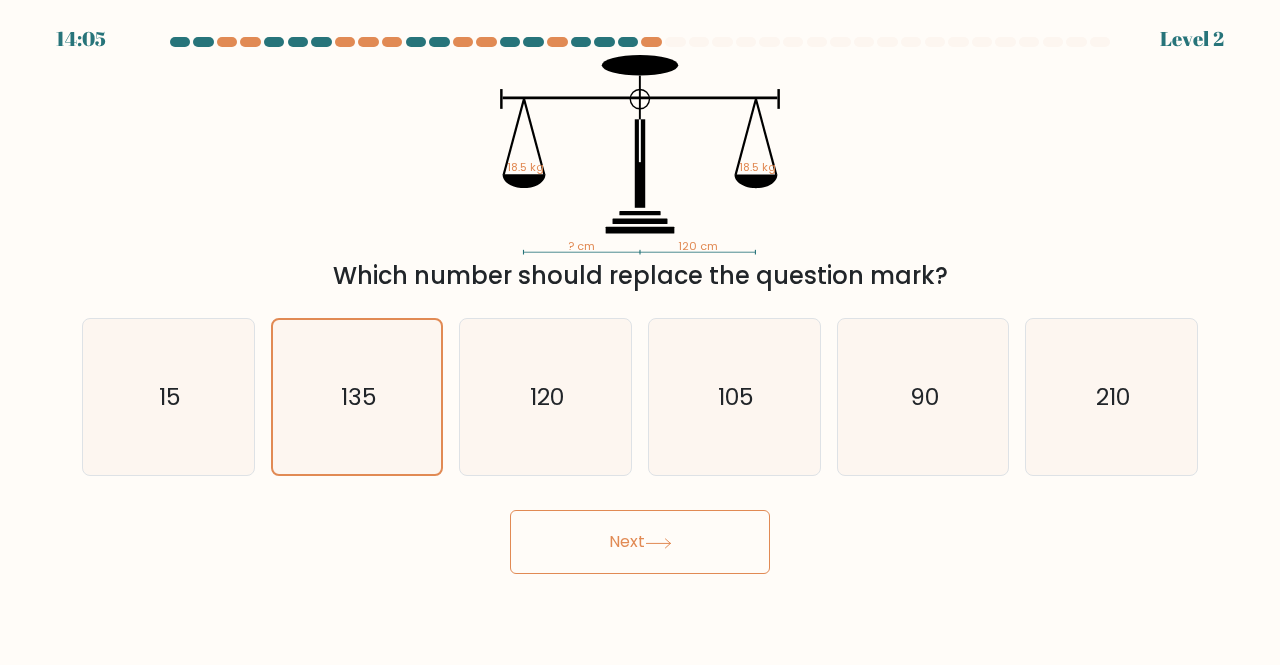 click on "Next" at bounding box center [640, 542] 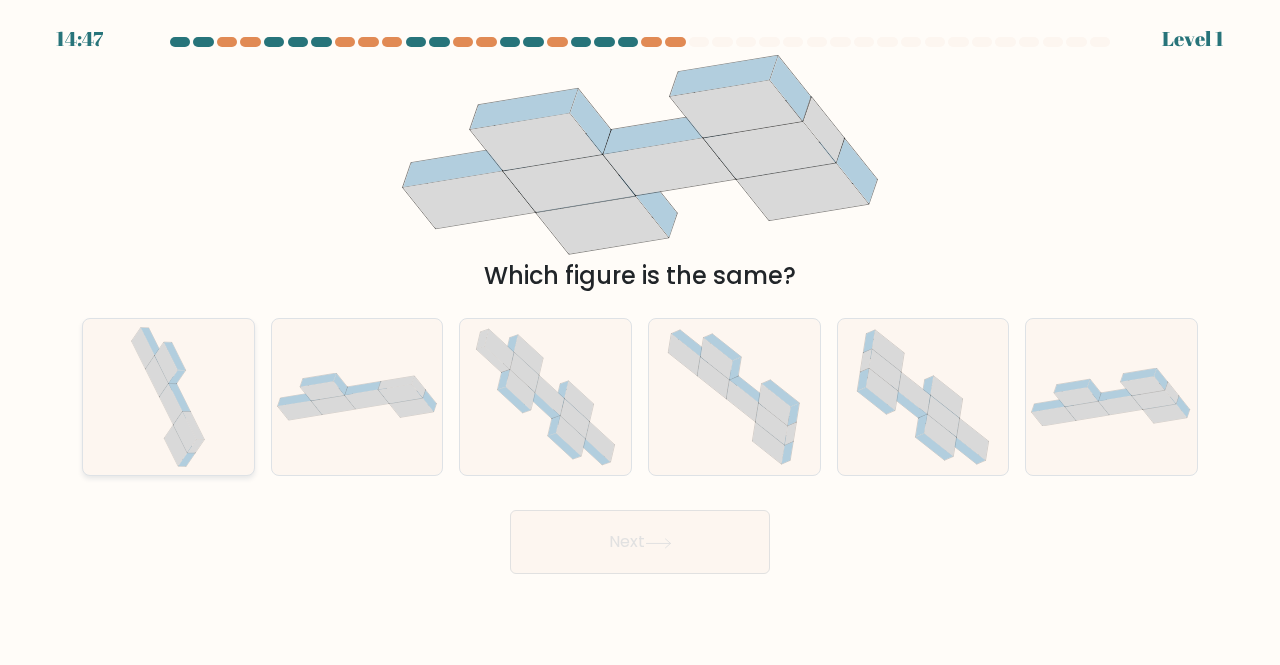 click 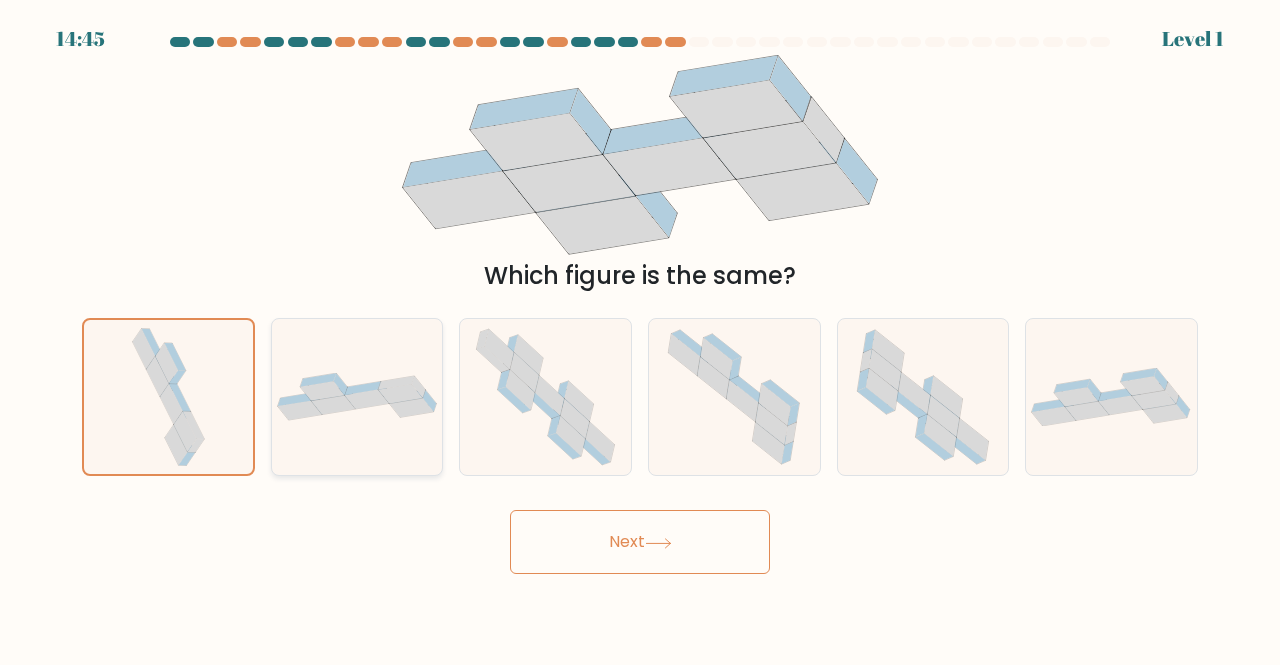 click at bounding box center [357, 397] 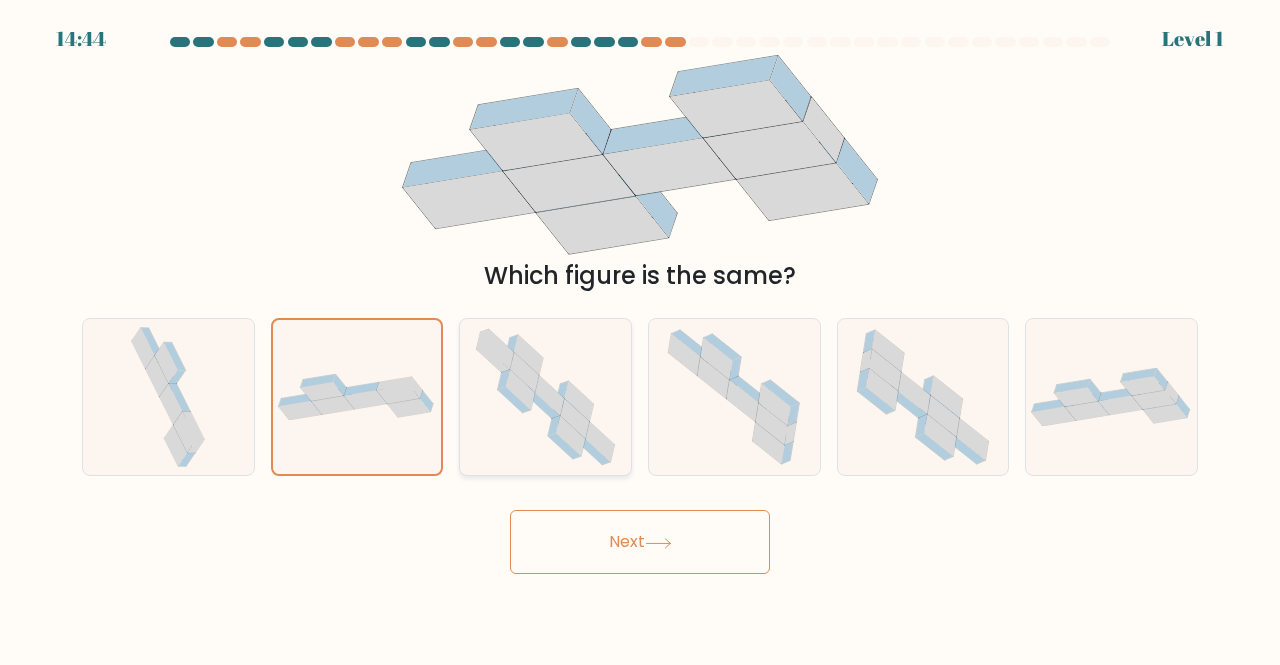 click 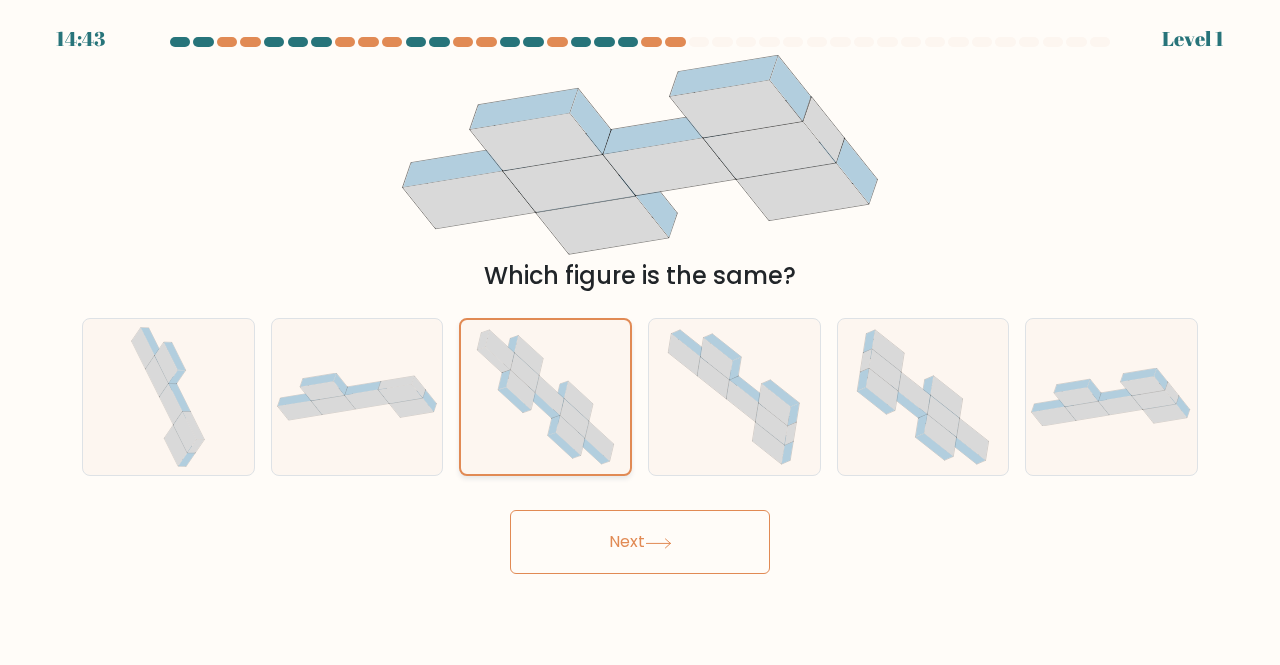 click 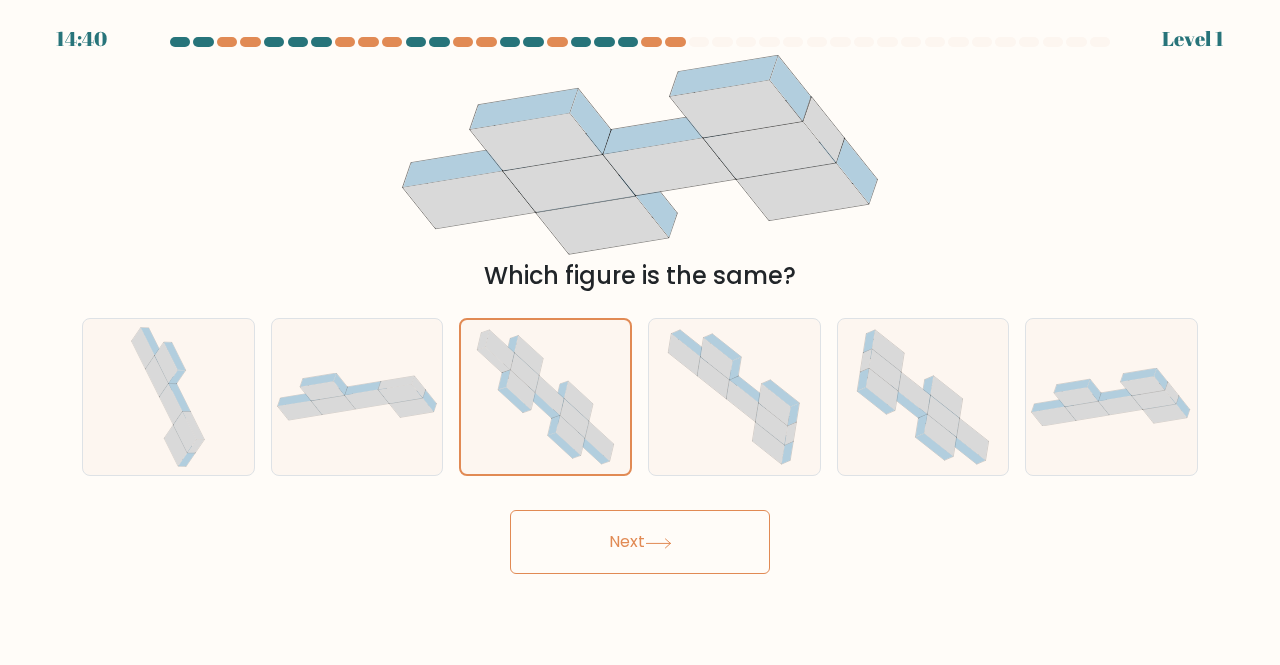 click 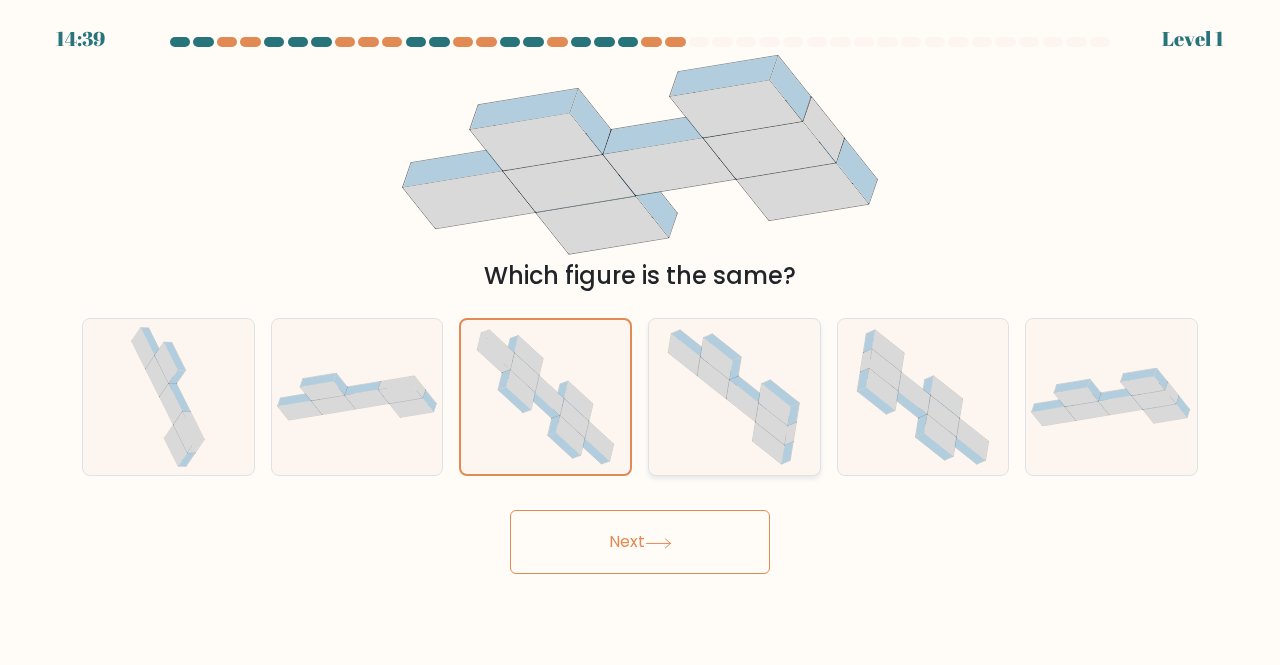 click 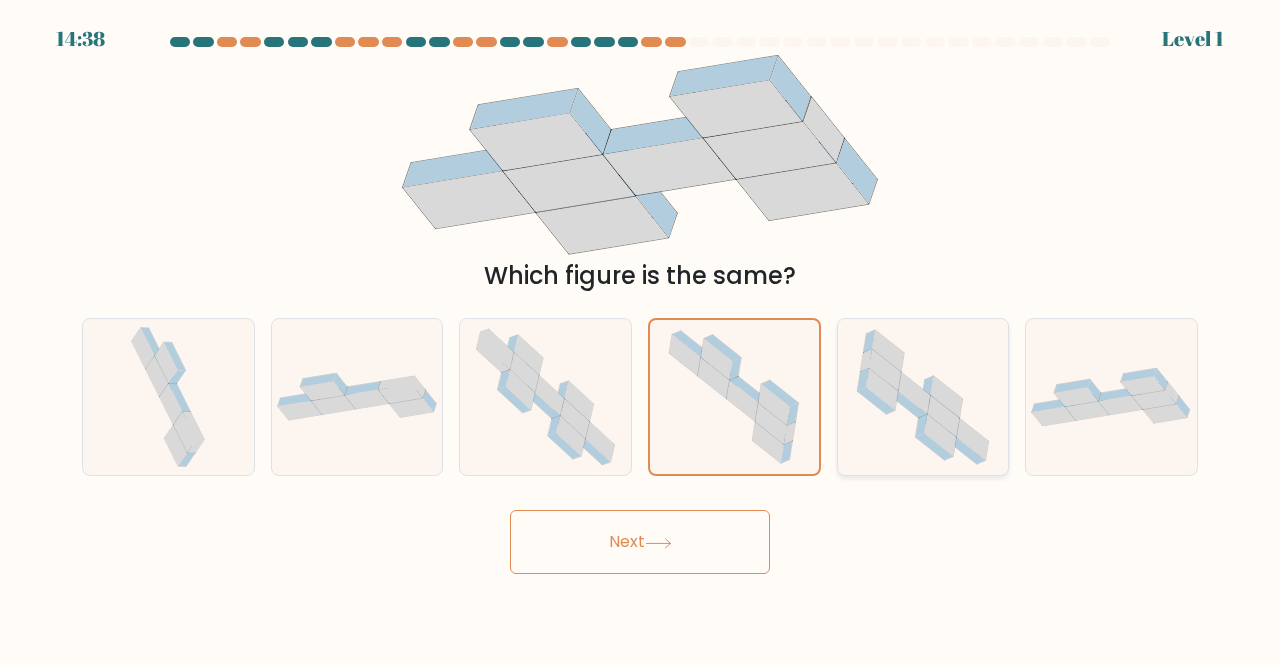 click 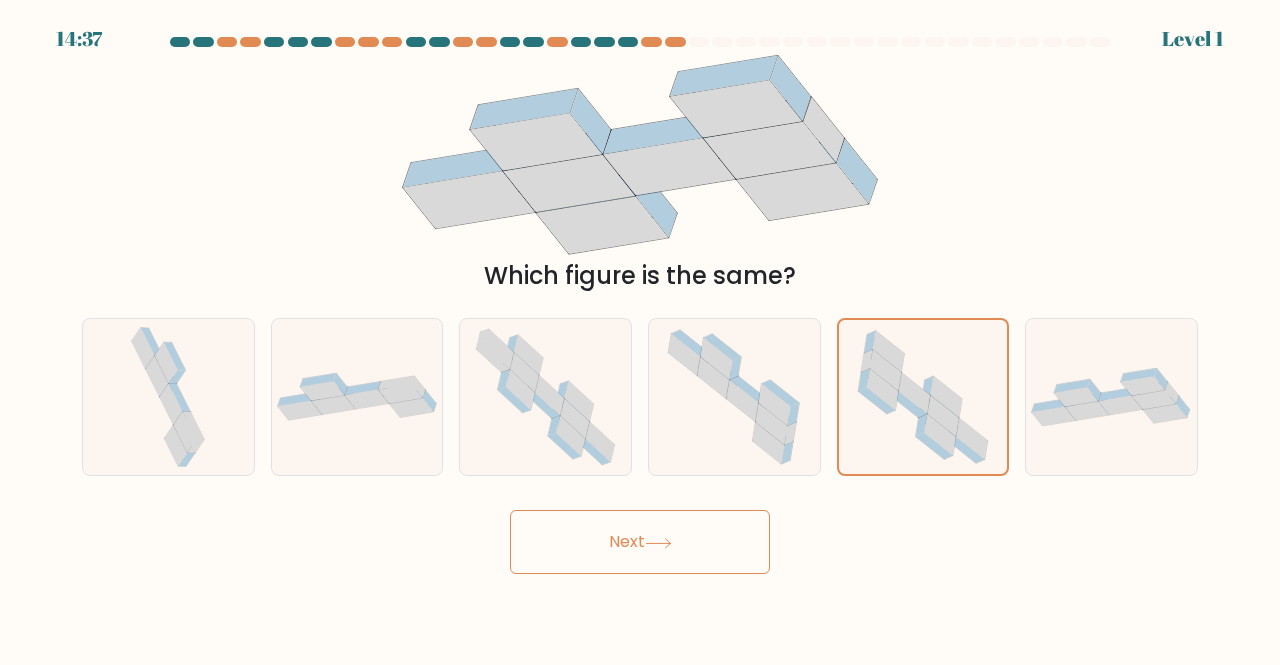 click on "Which figure is the same?" at bounding box center (640, 174) 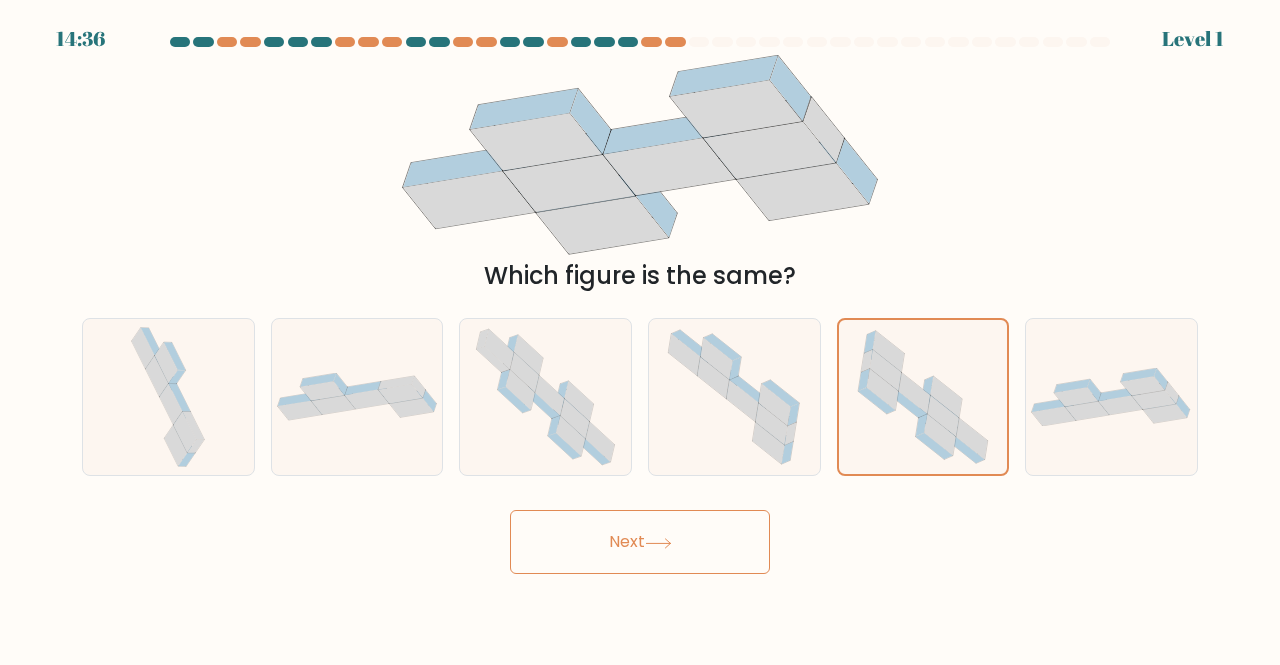 click on "14:36
Level 1" at bounding box center (640, 332) 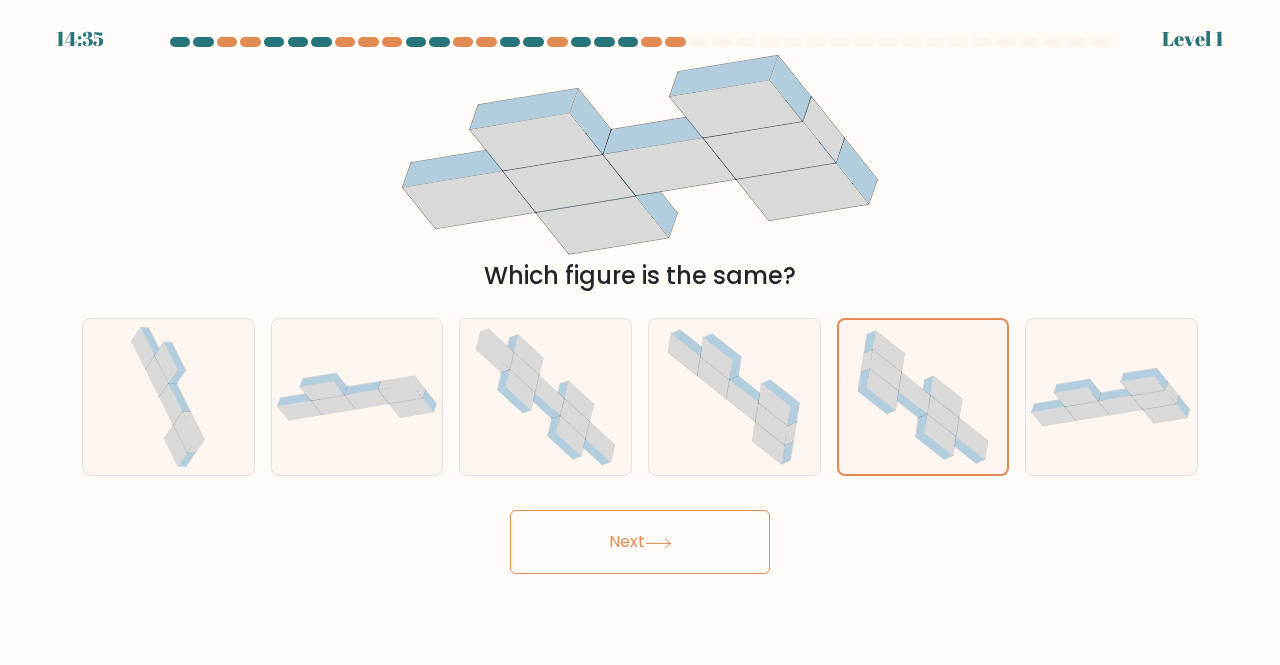 click on "14:35
Level 1" at bounding box center [640, 332] 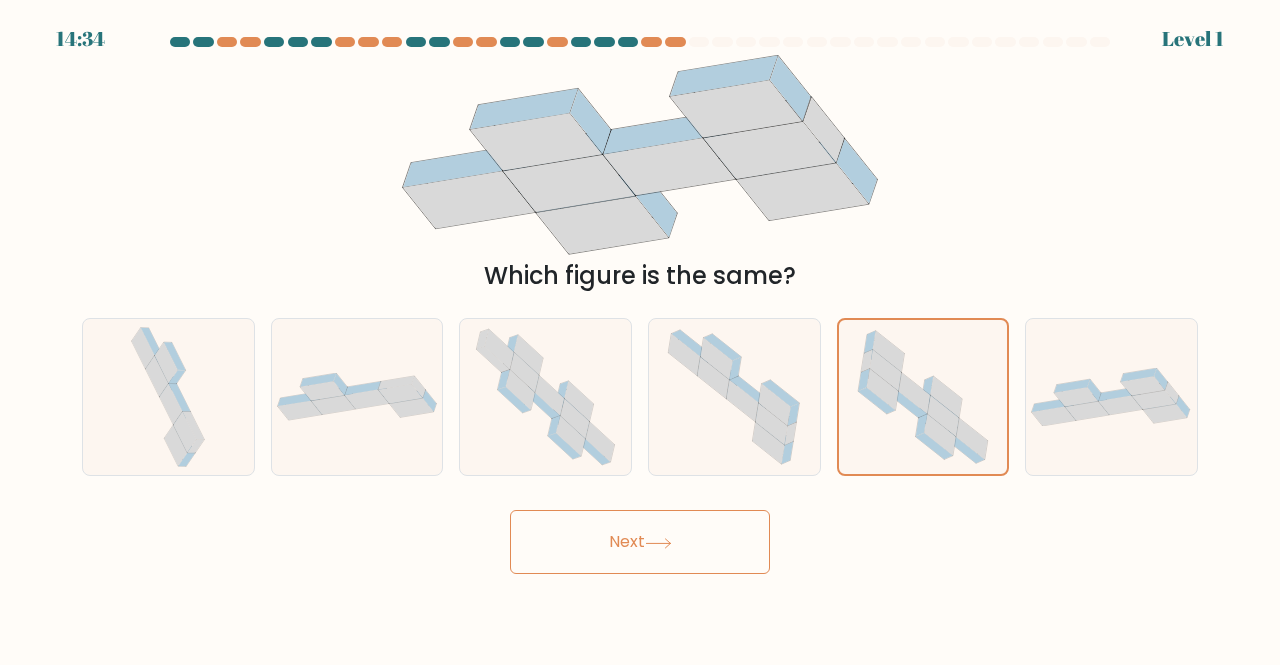 click on "Next" at bounding box center [640, 542] 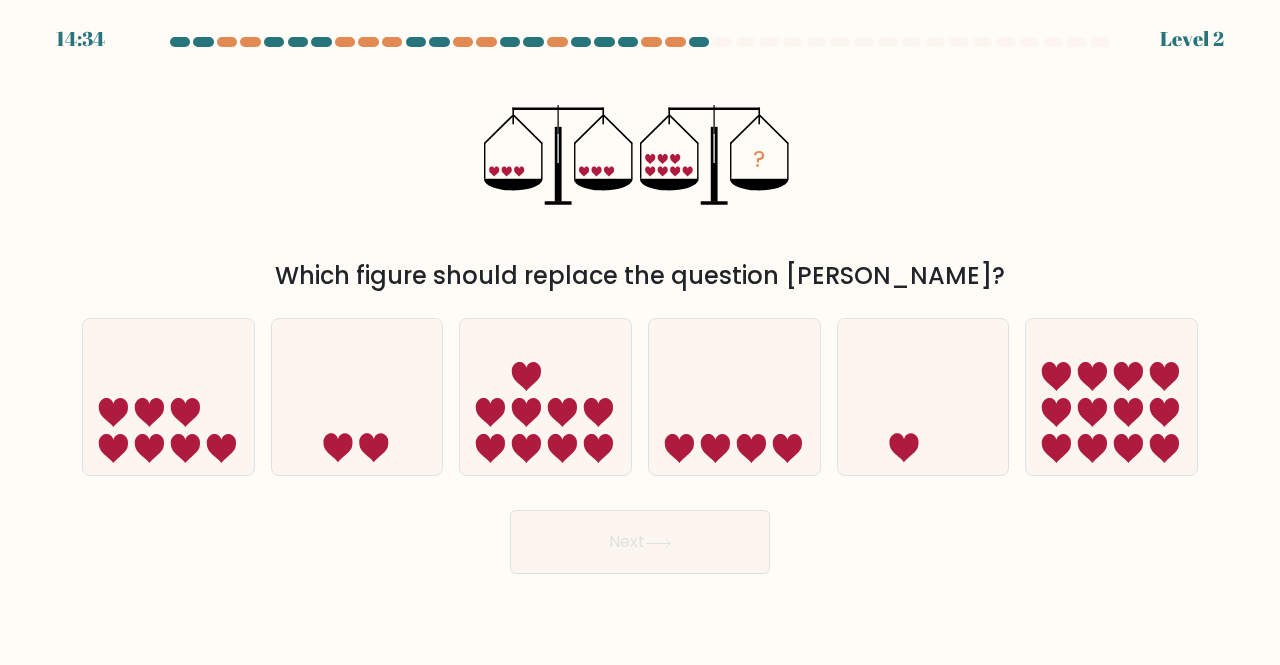 click on "Next" at bounding box center (640, 542) 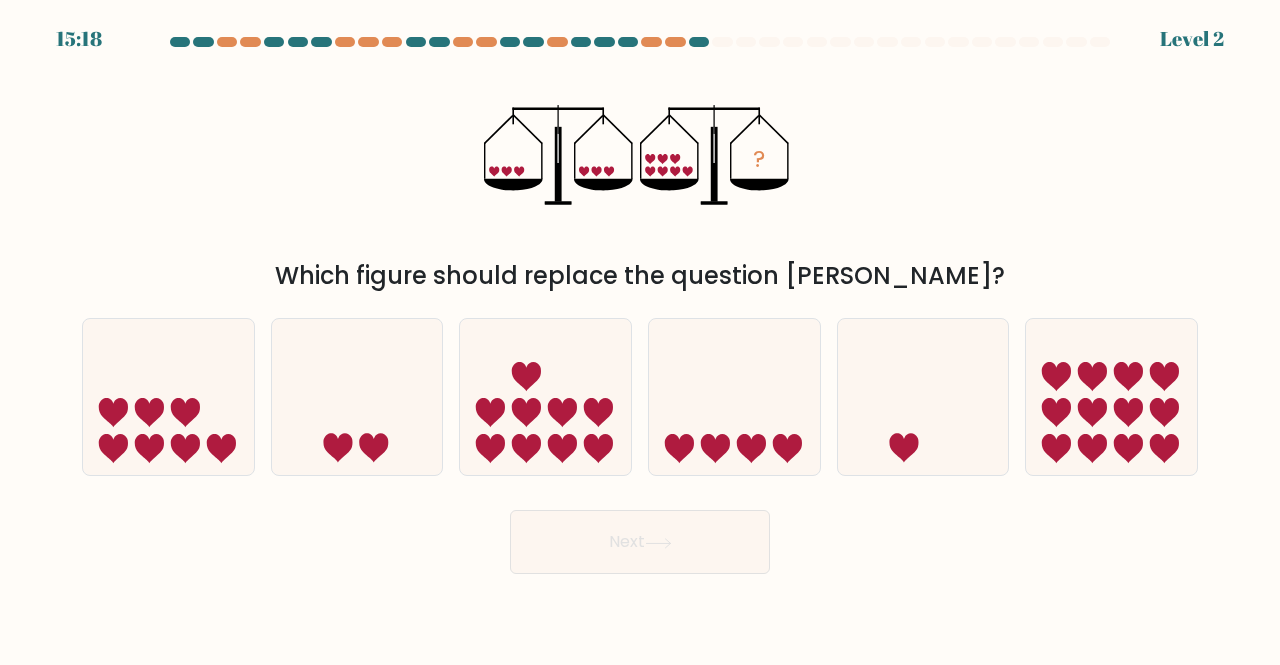 click on "15:18
Level 2" at bounding box center (640, 332) 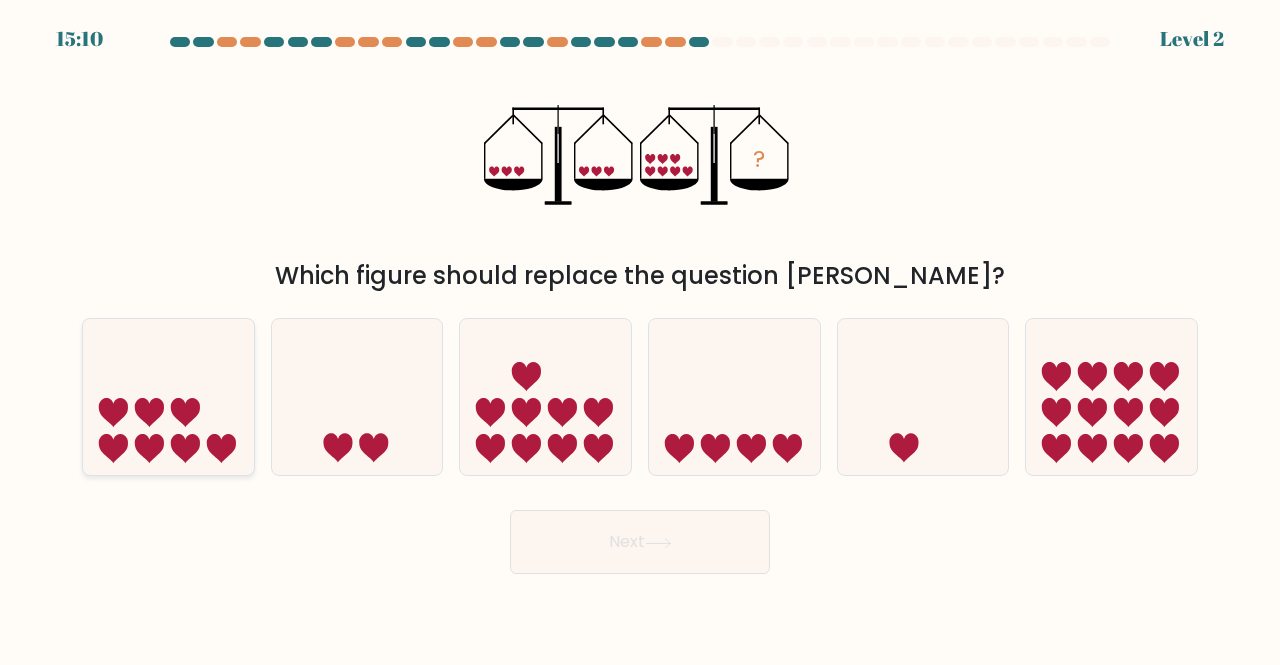 click 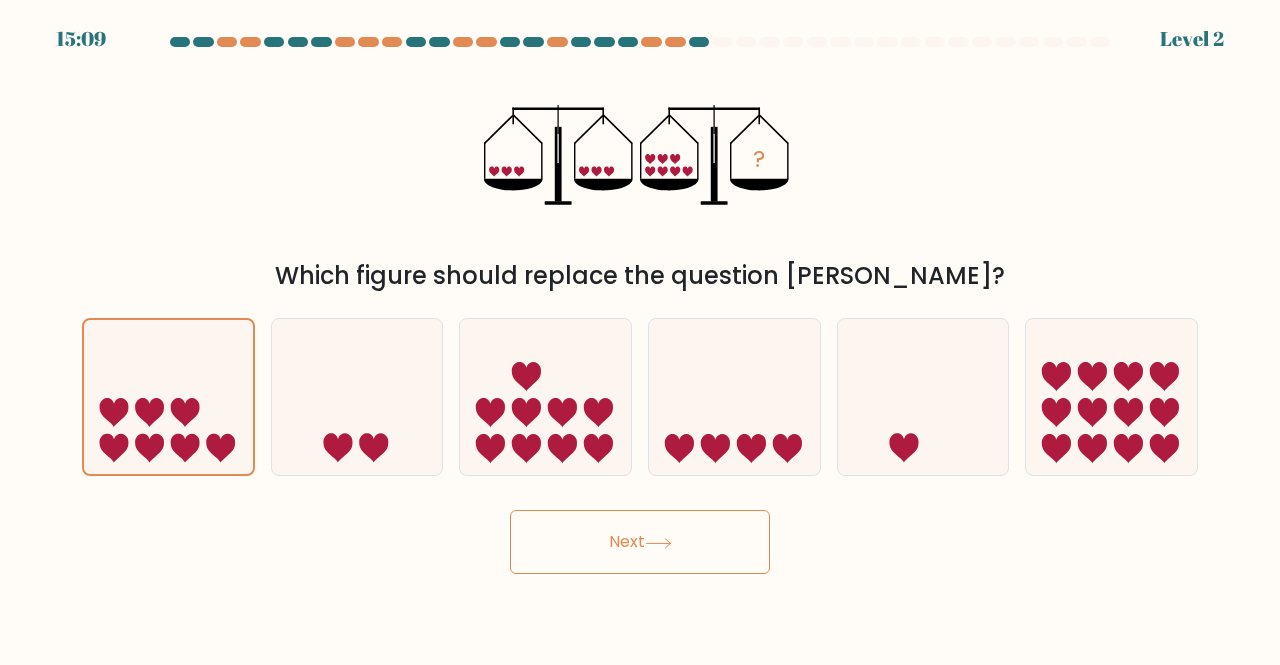 click at bounding box center (640, 305) 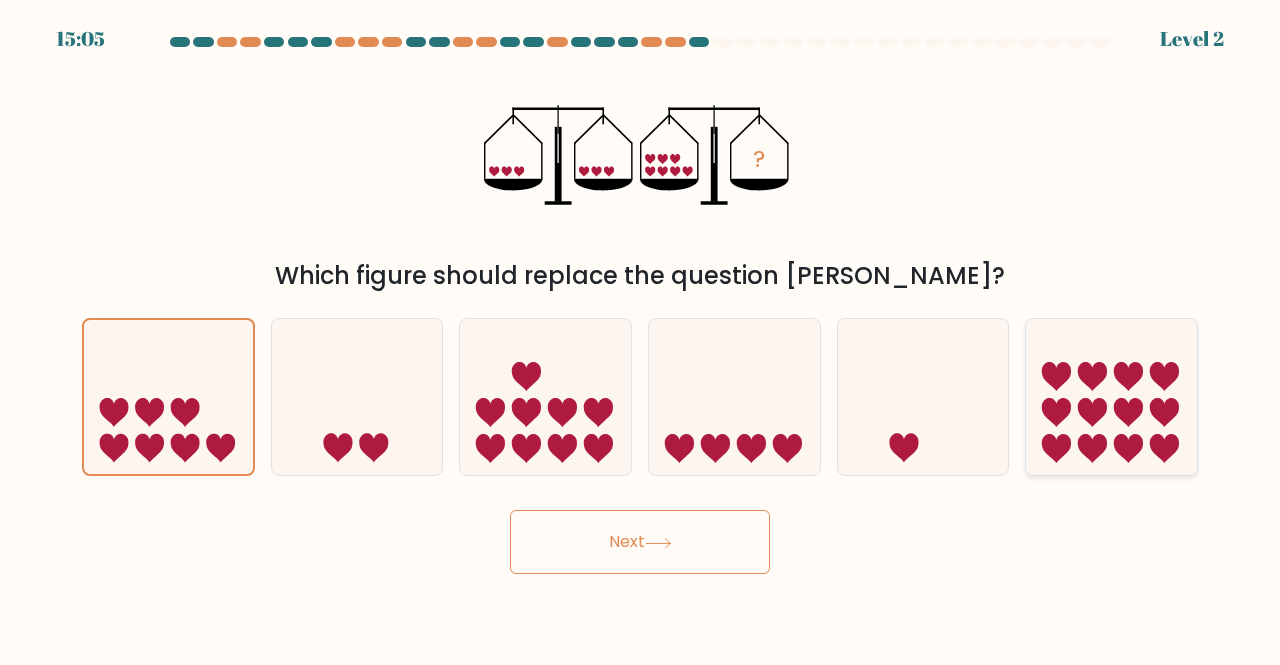 click 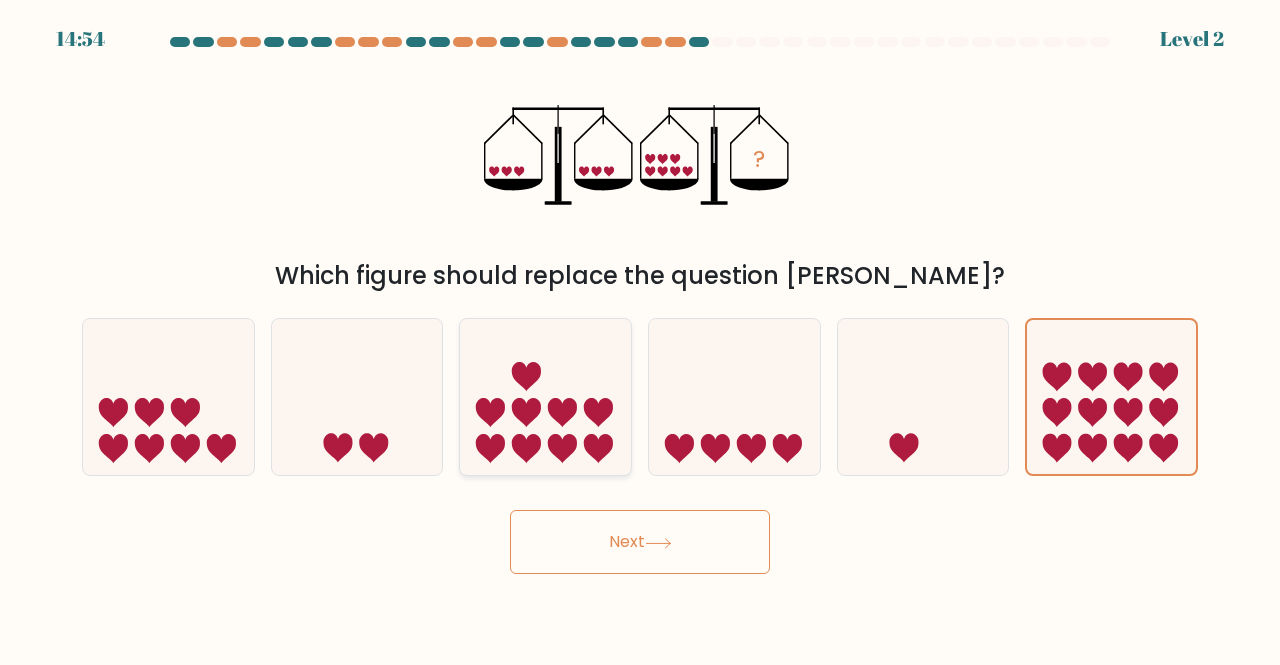 click 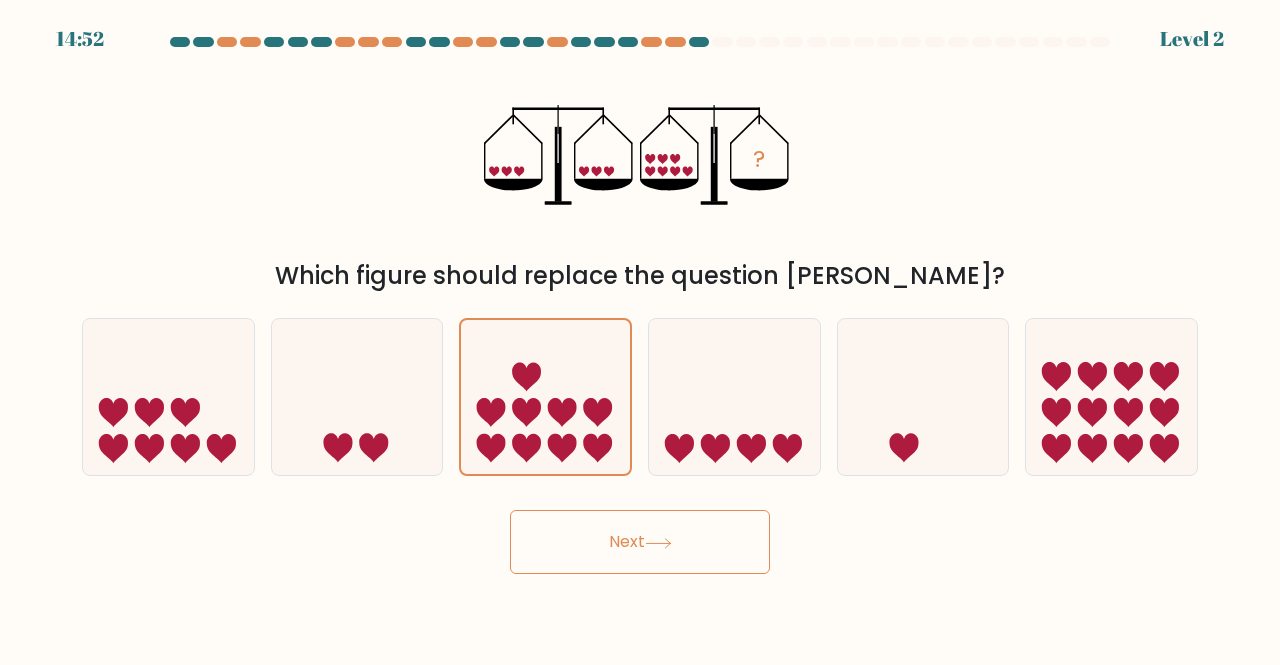 click on "Next" at bounding box center [640, 542] 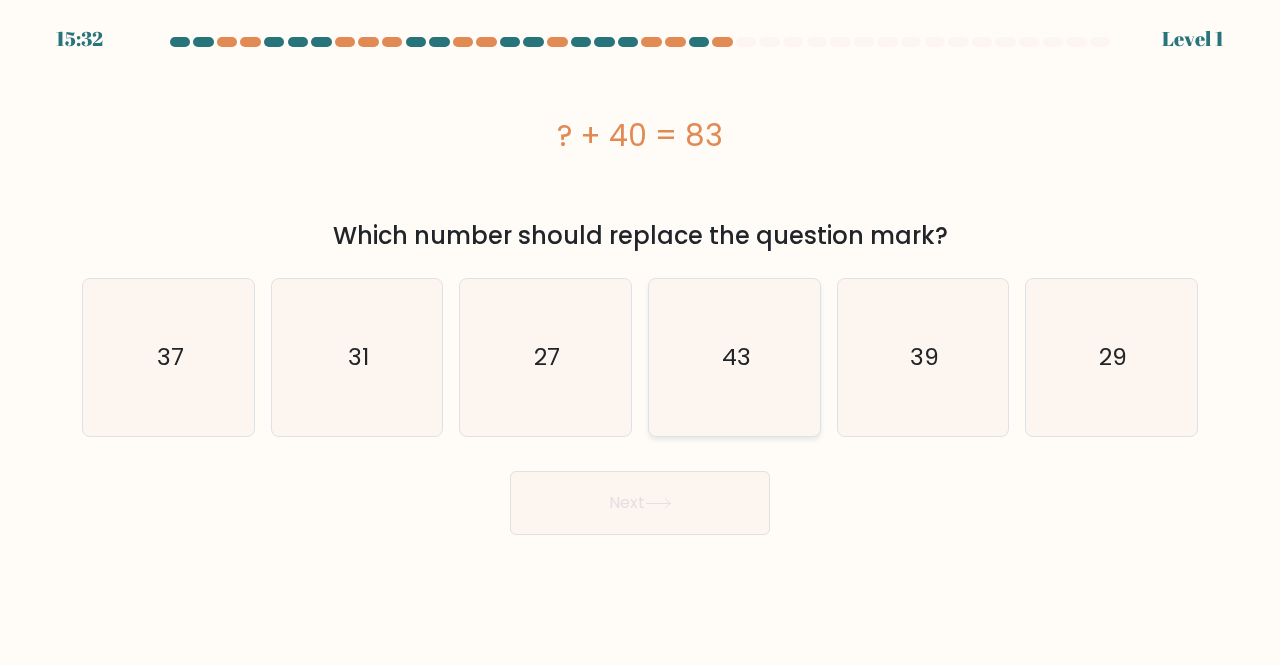 click on "43" 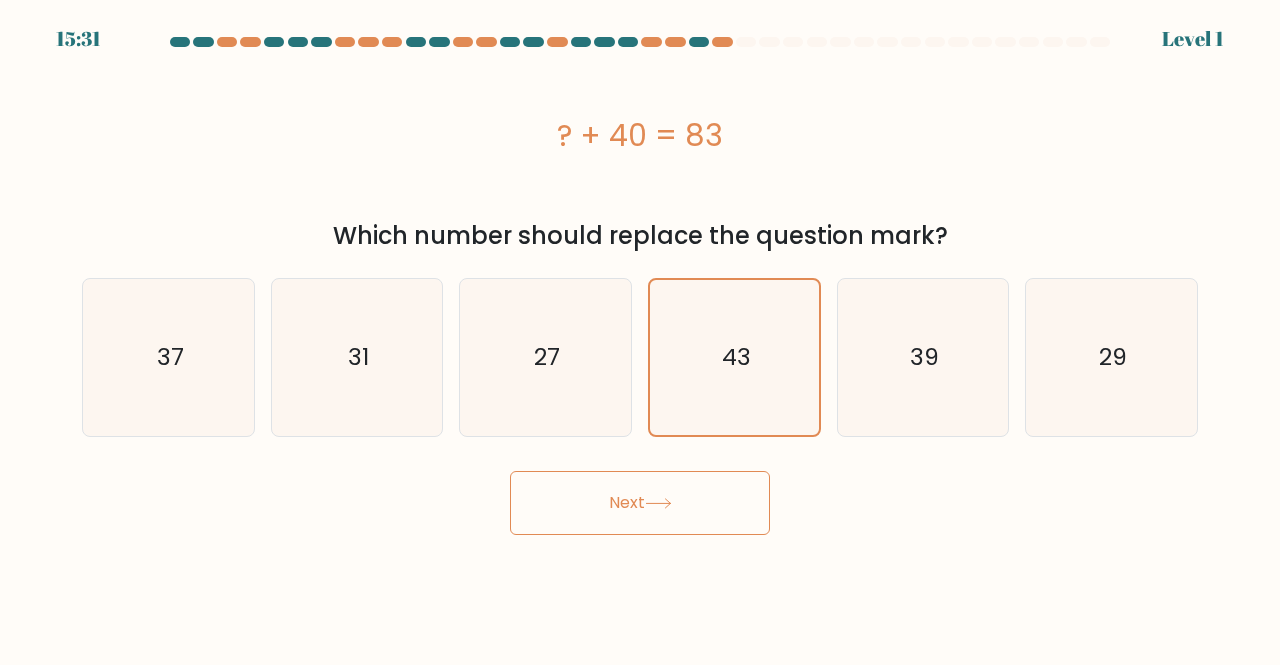 click on "Next" at bounding box center [640, 503] 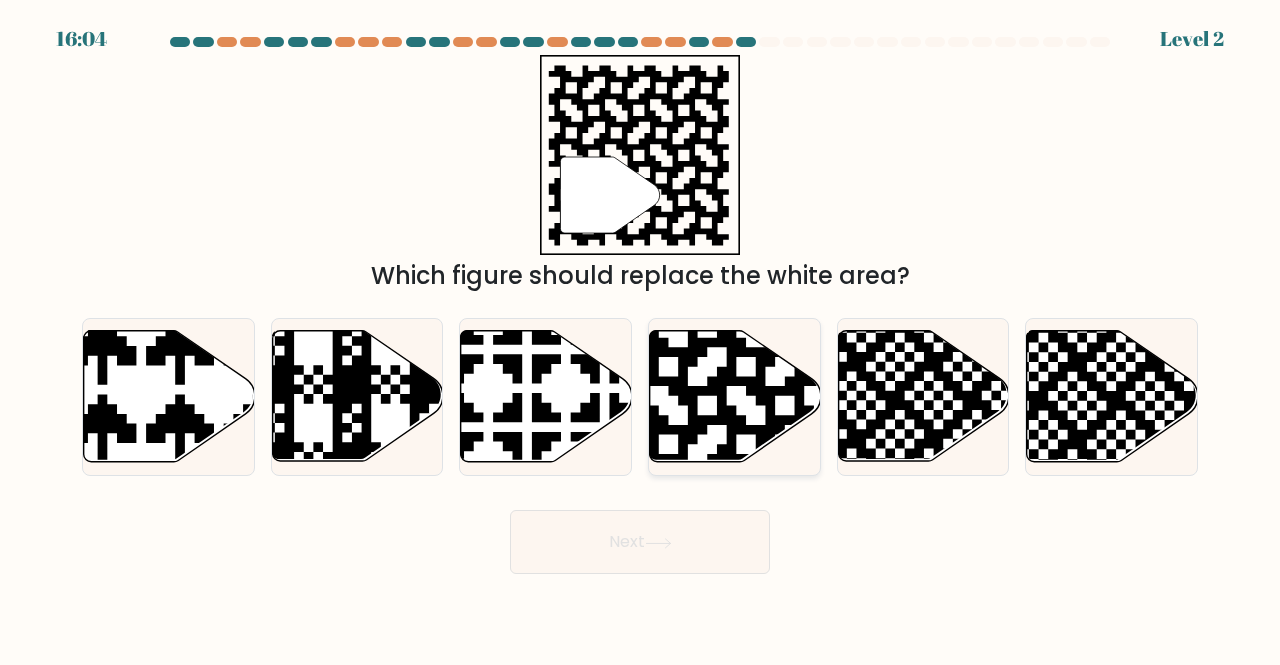 click 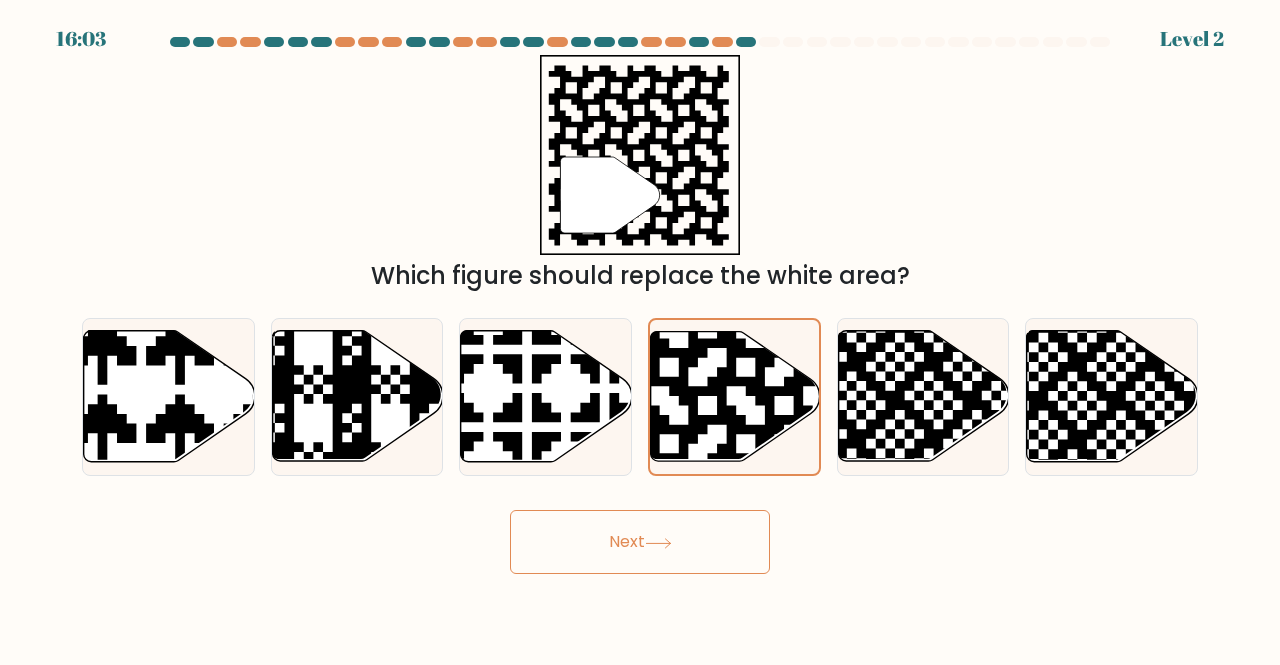 click on "16:03
Level 2" at bounding box center [640, 332] 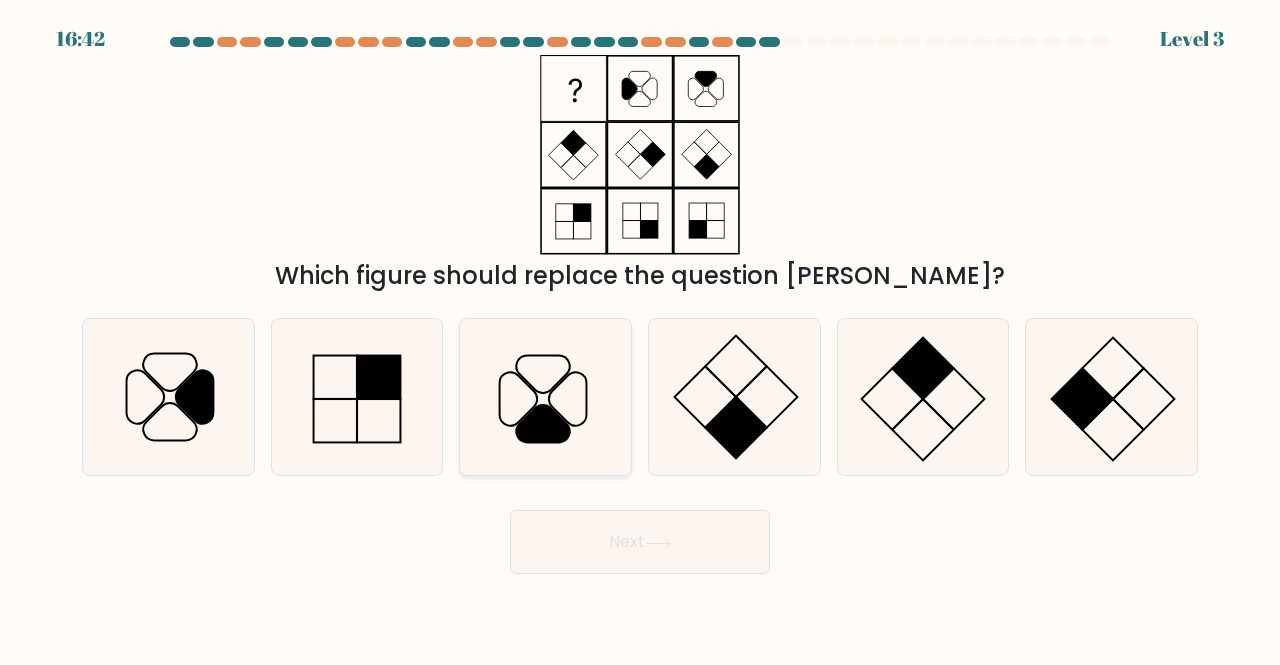 click 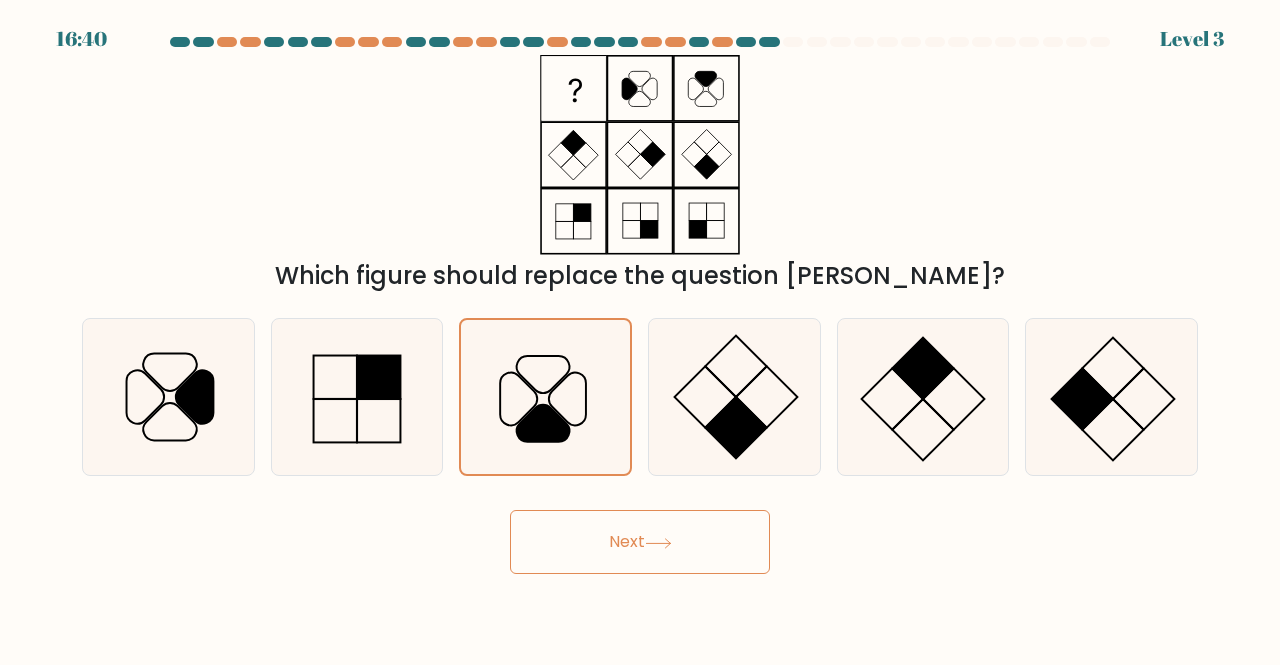 click on "Next" at bounding box center (640, 542) 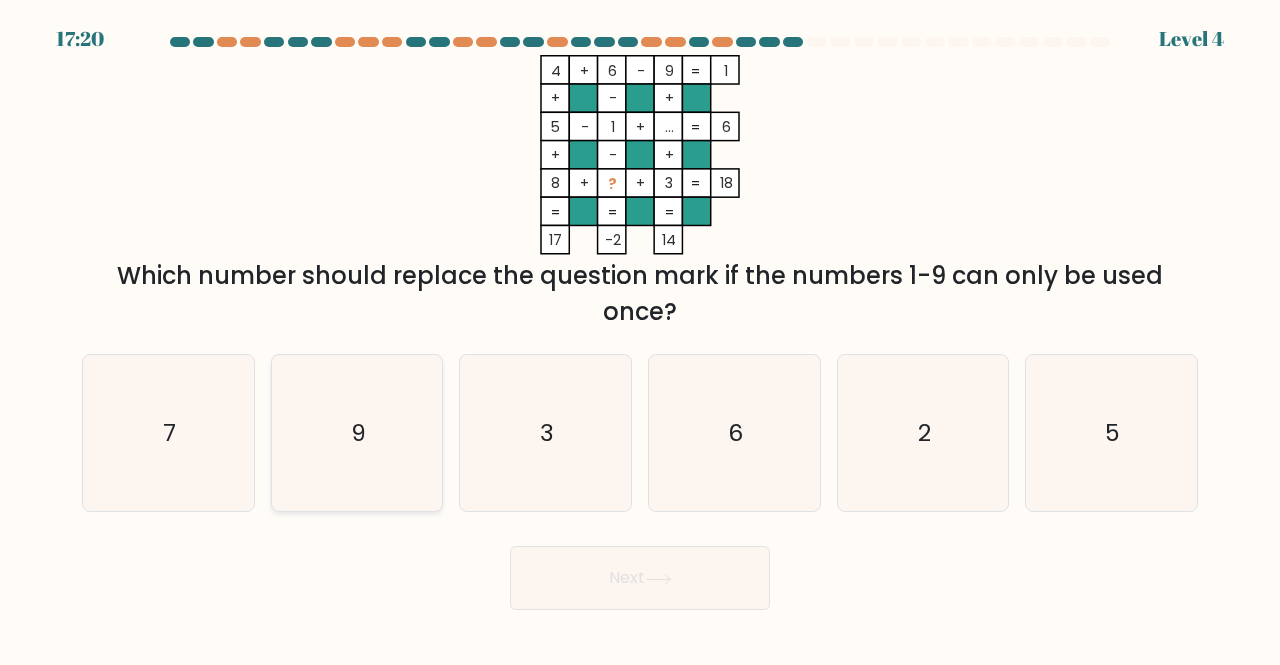 click on "9" 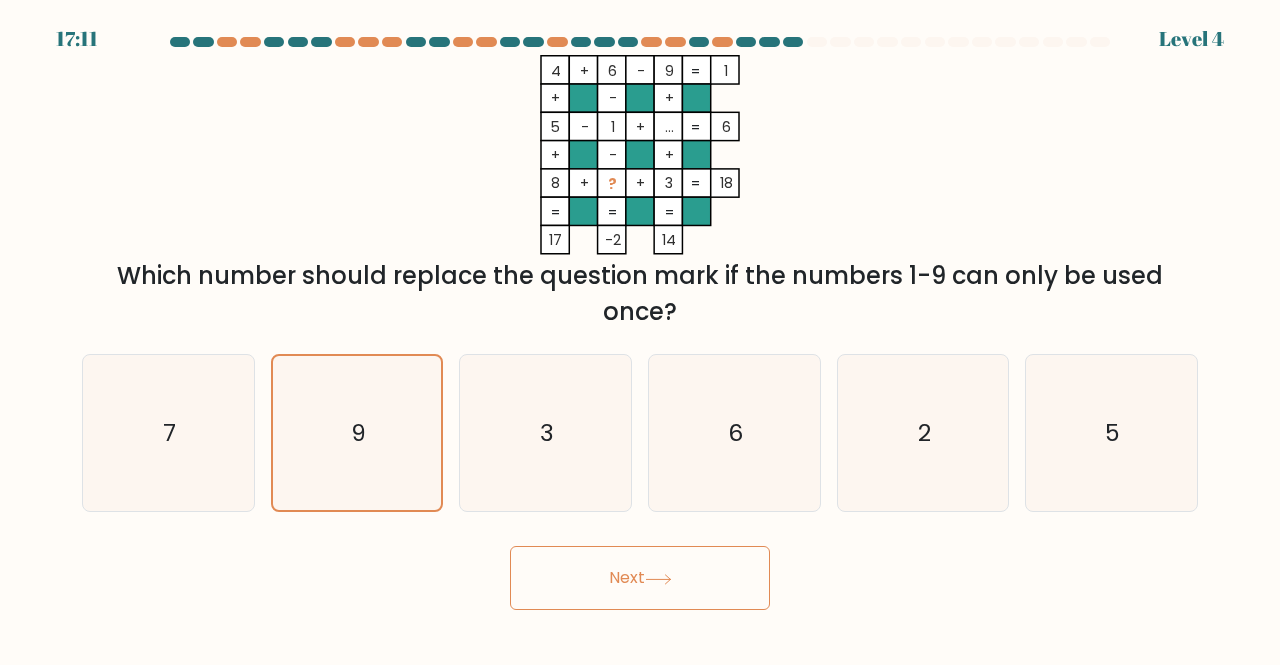 click on "Next" at bounding box center [640, 578] 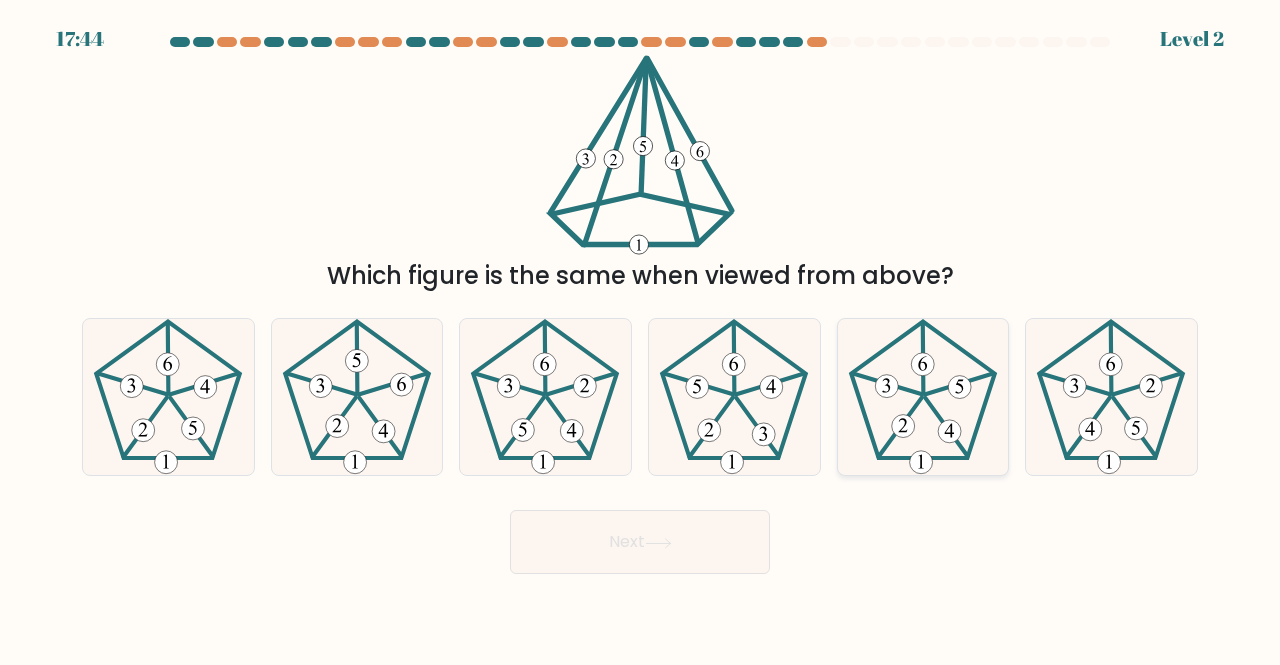 click 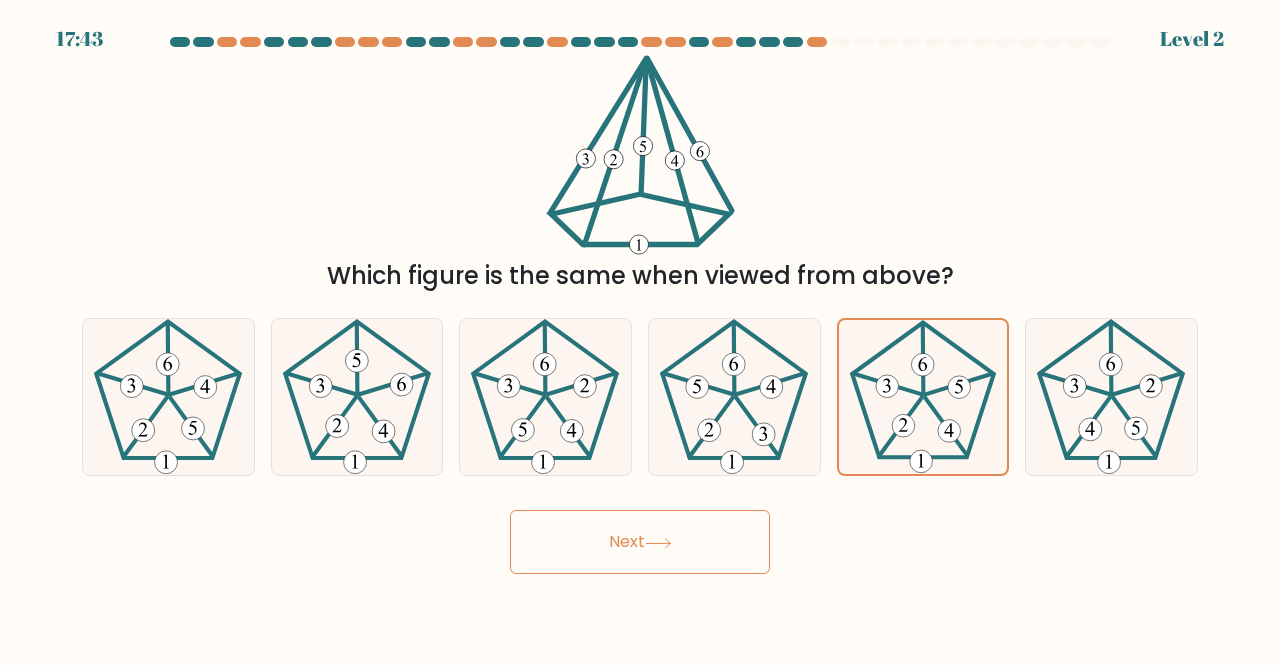 click on "Next" at bounding box center [640, 542] 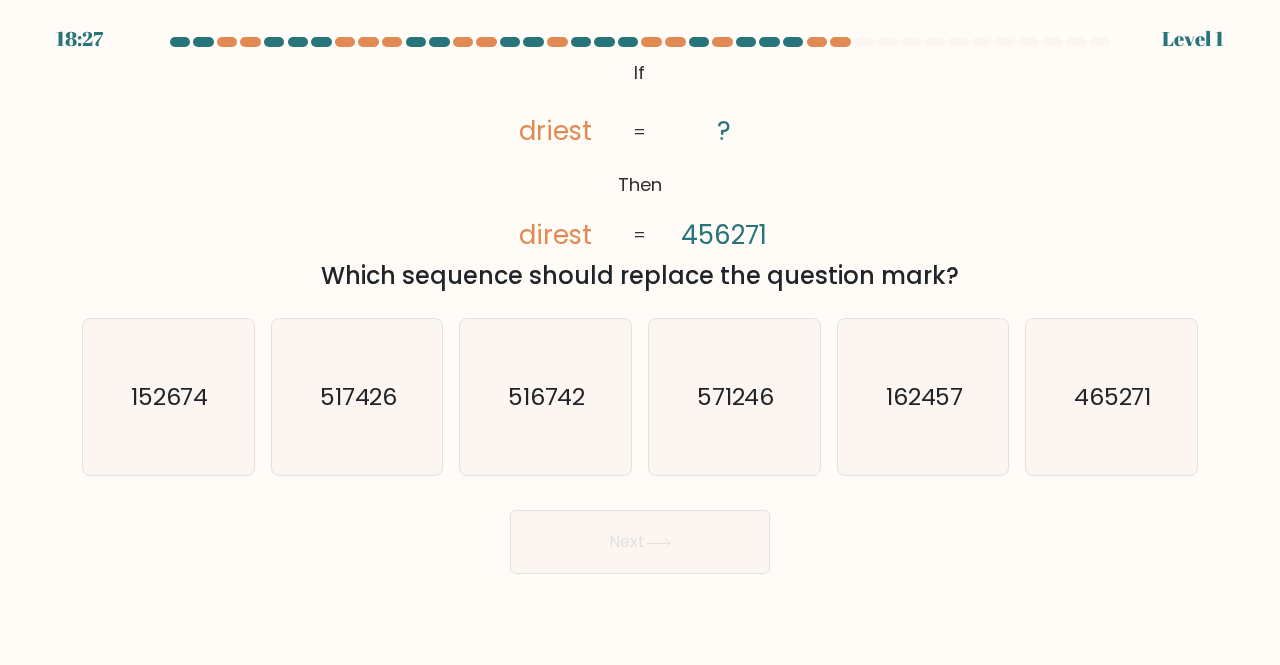 click on "Next" at bounding box center (640, 542) 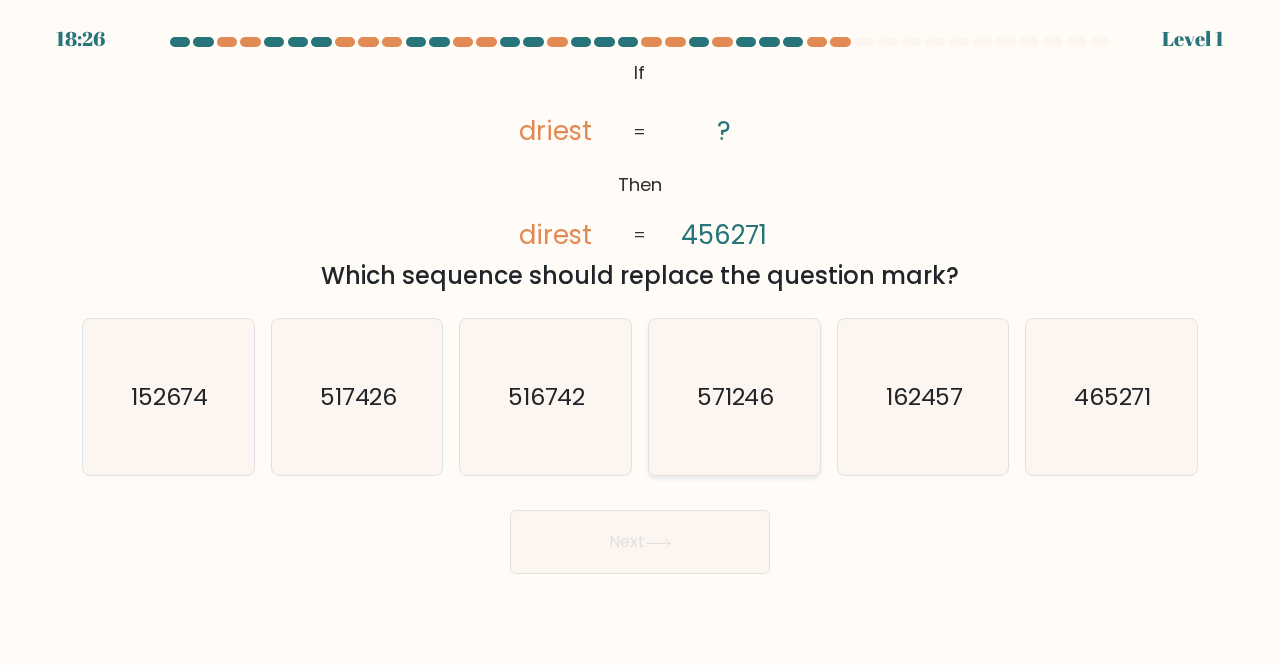 click on "571246" 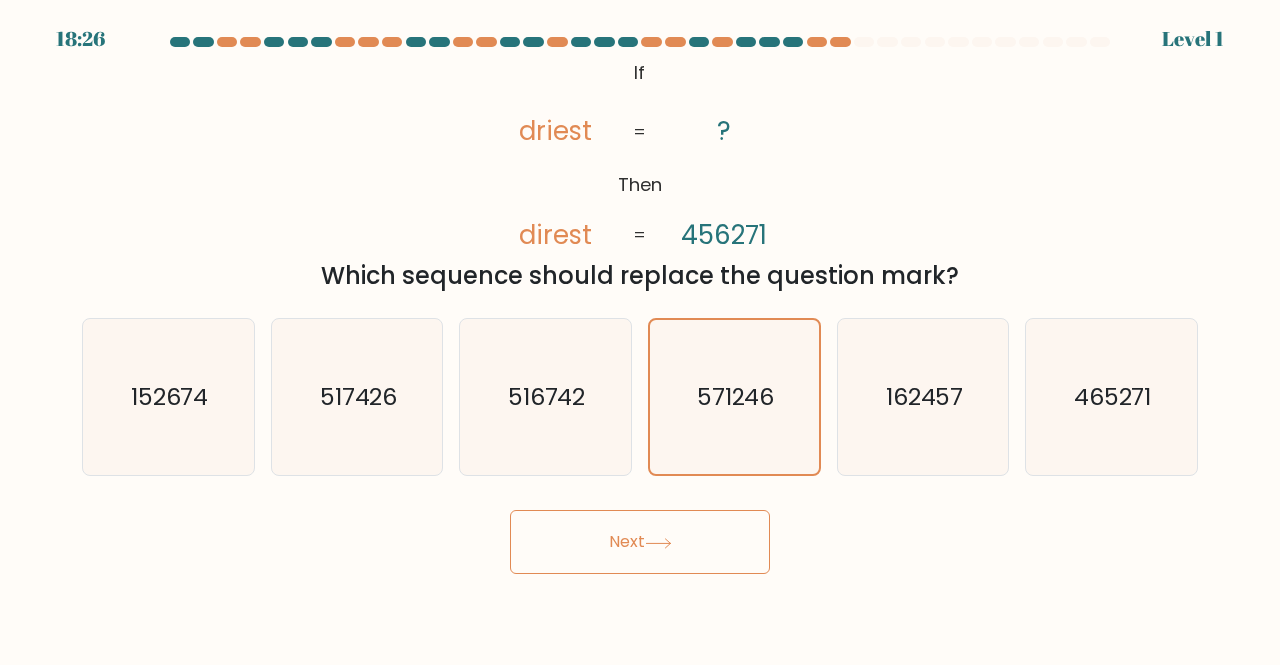 click on "18:26
Level 1
?" at bounding box center [640, 332] 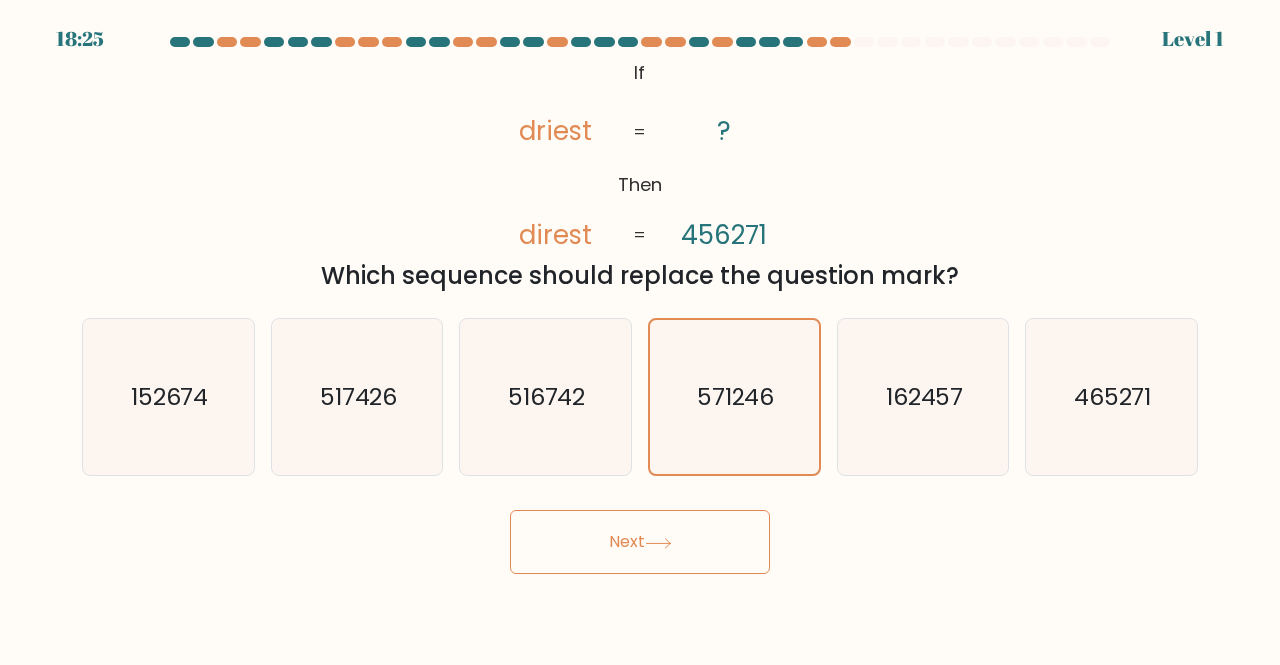 click on "Next" at bounding box center (640, 542) 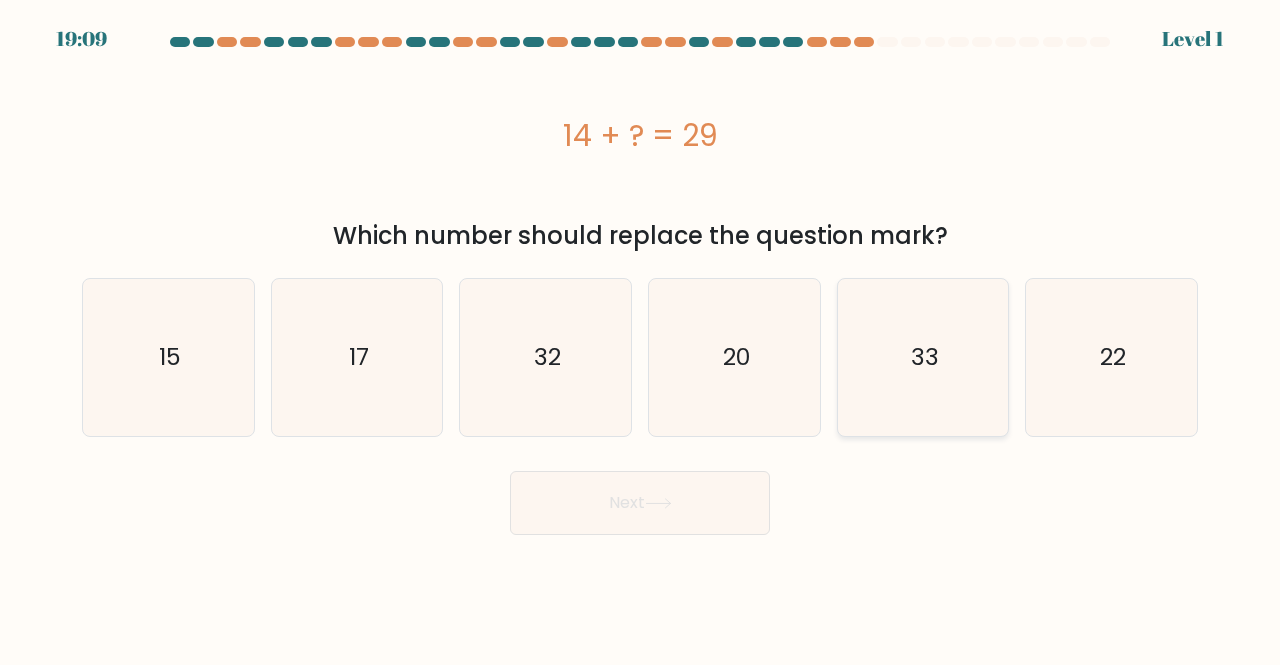click on "33" 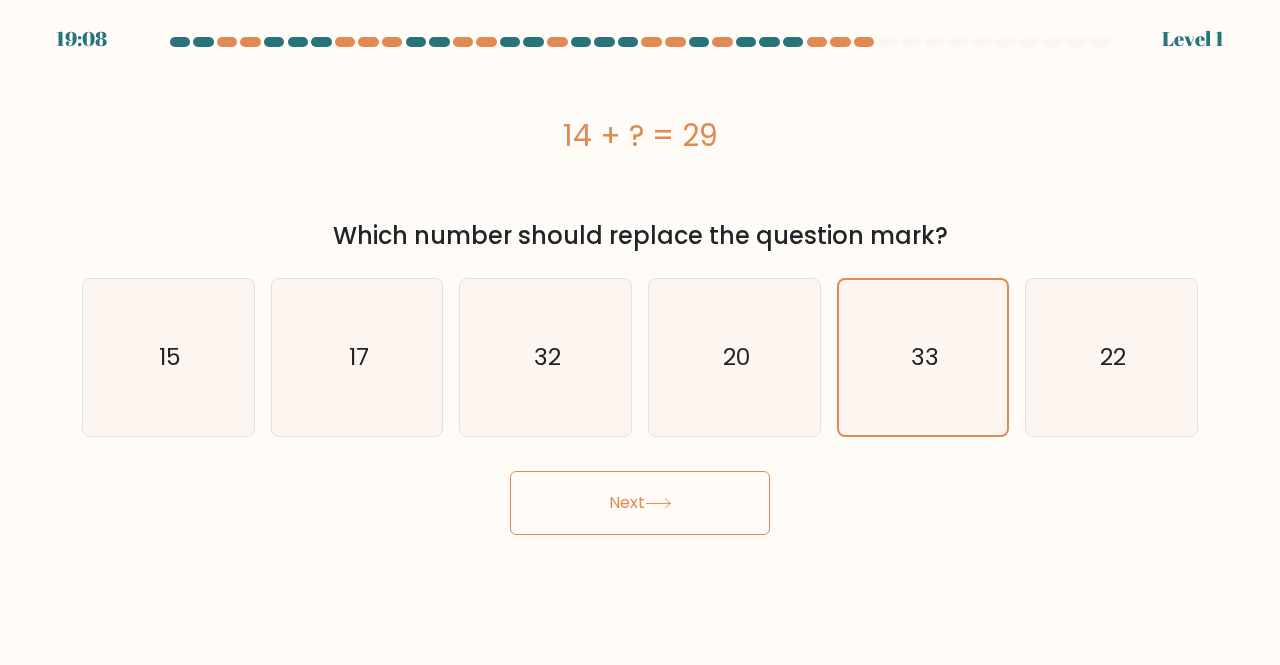 click on "Next" at bounding box center (640, 503) 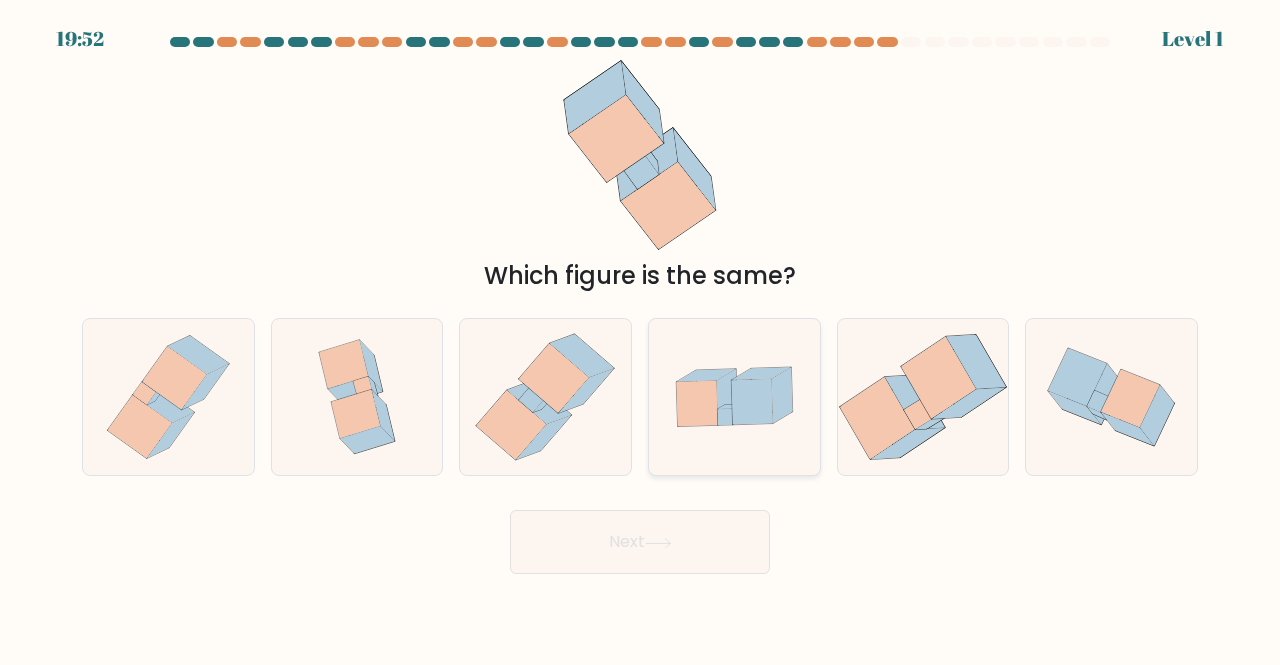 click 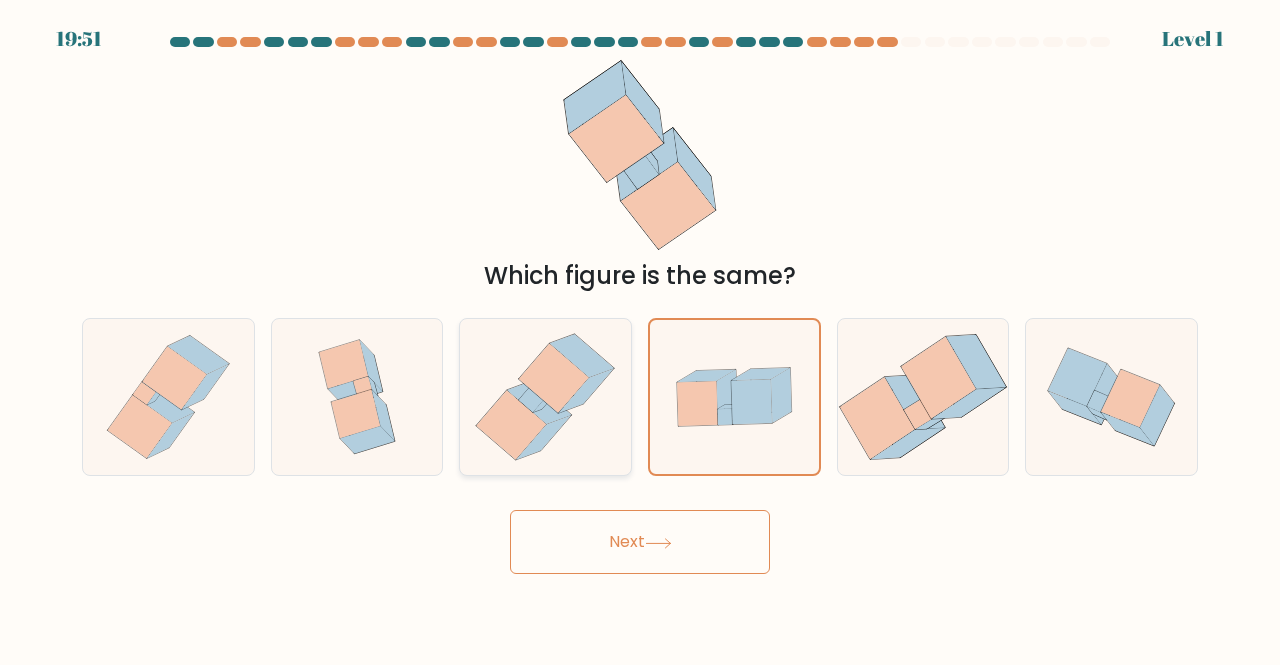 click 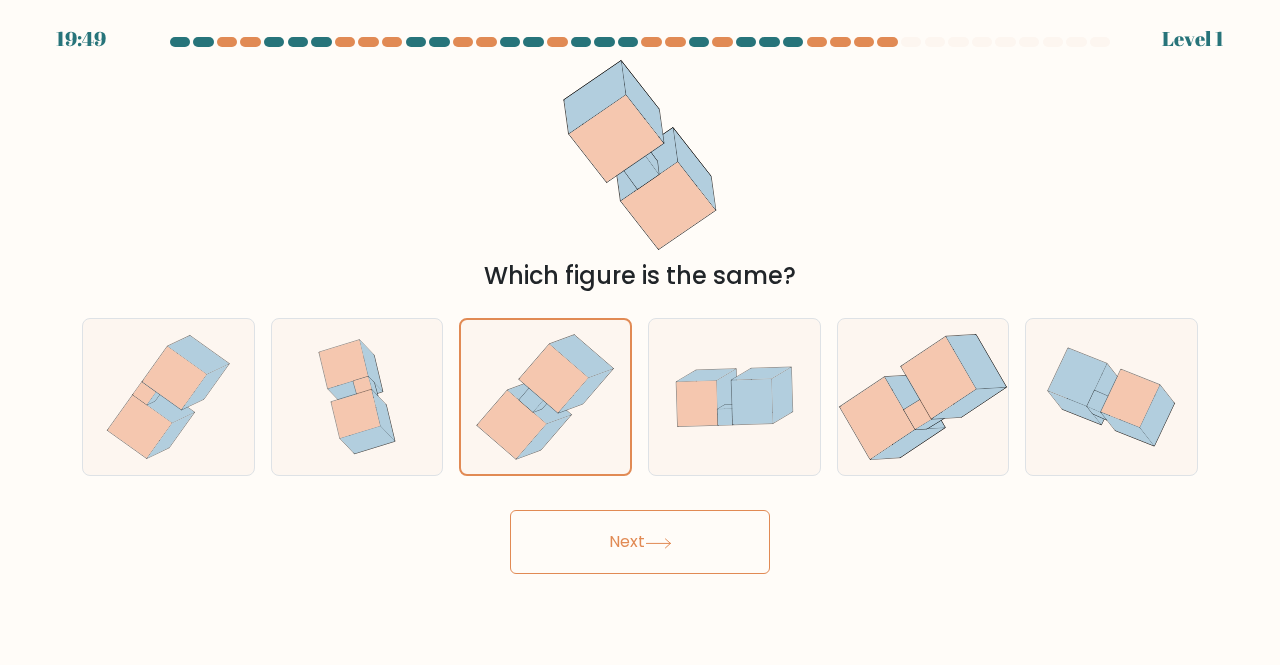 click on "Next" at bounding box center [640, 542] 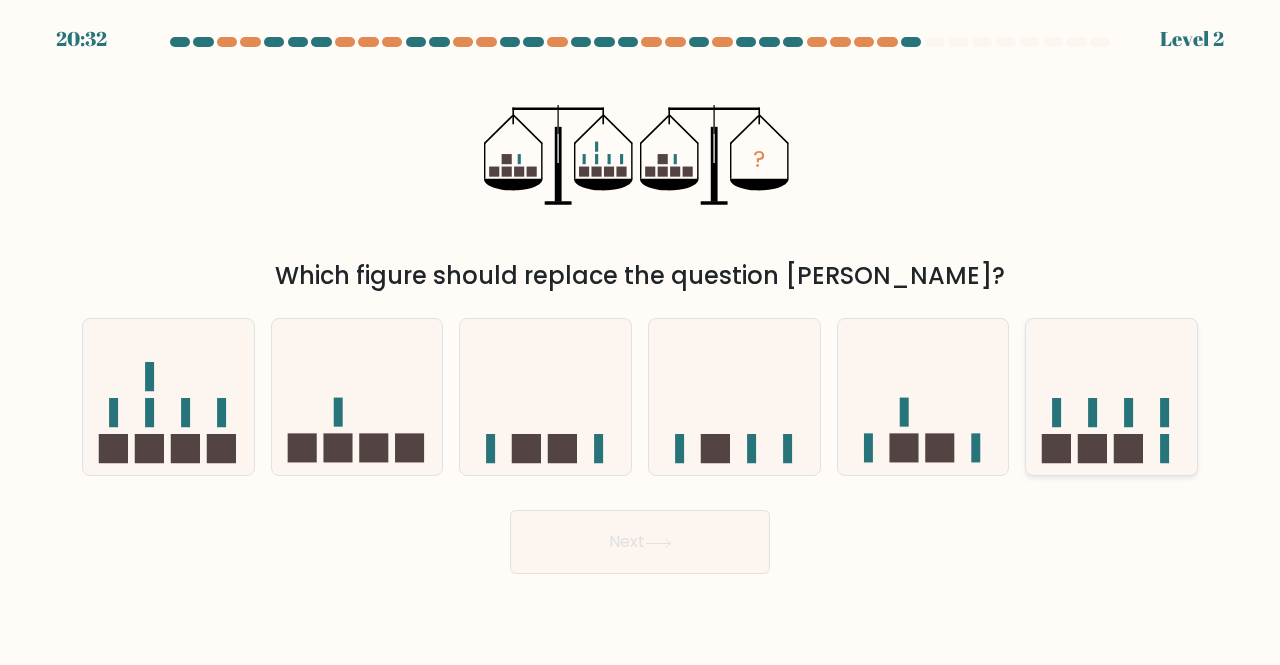 click 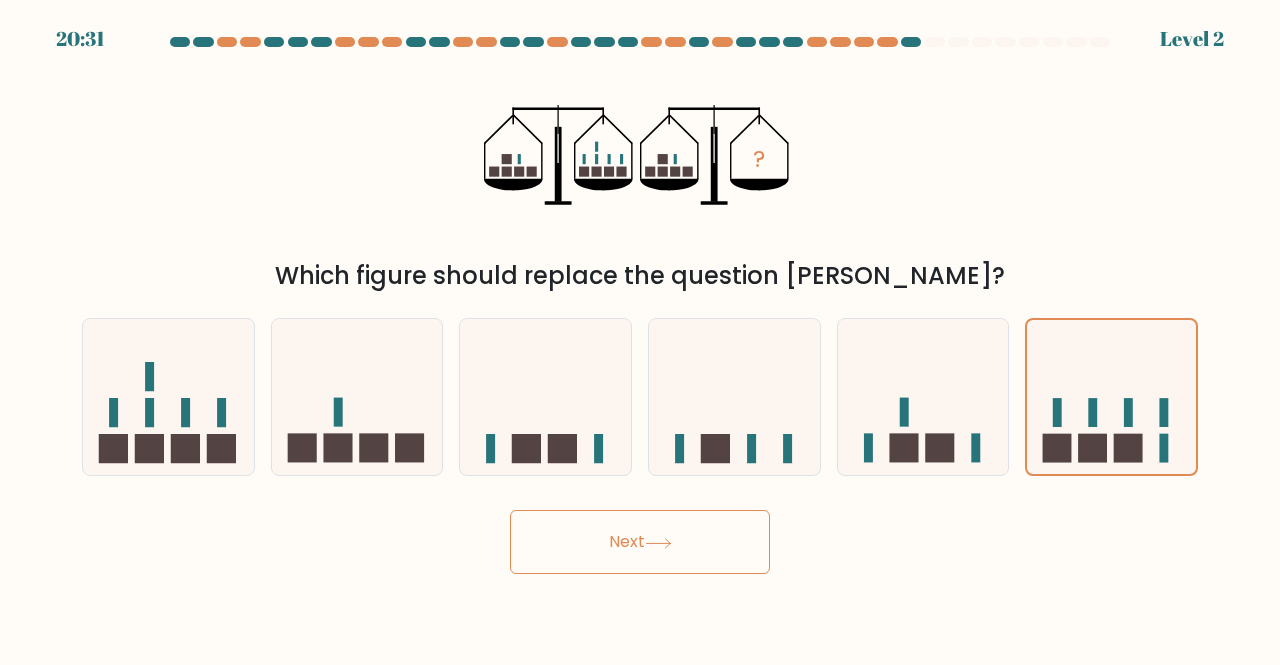 click on "Next" at bounding box center (640, 542) 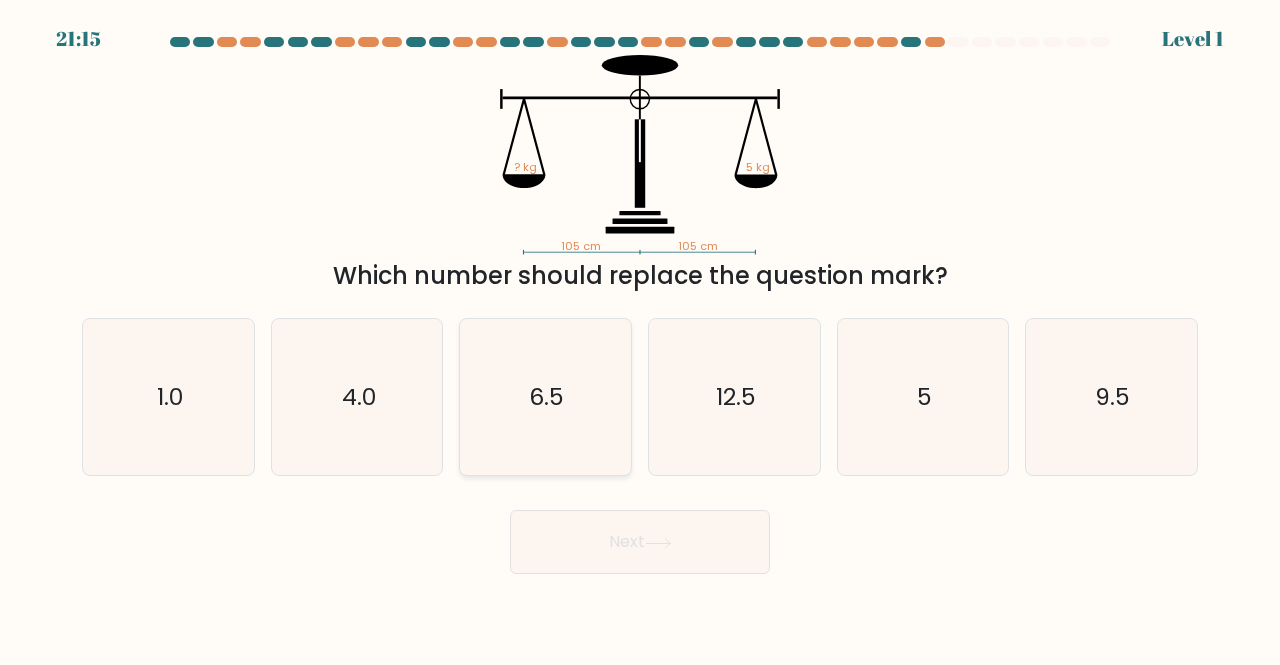 click on "6.5" 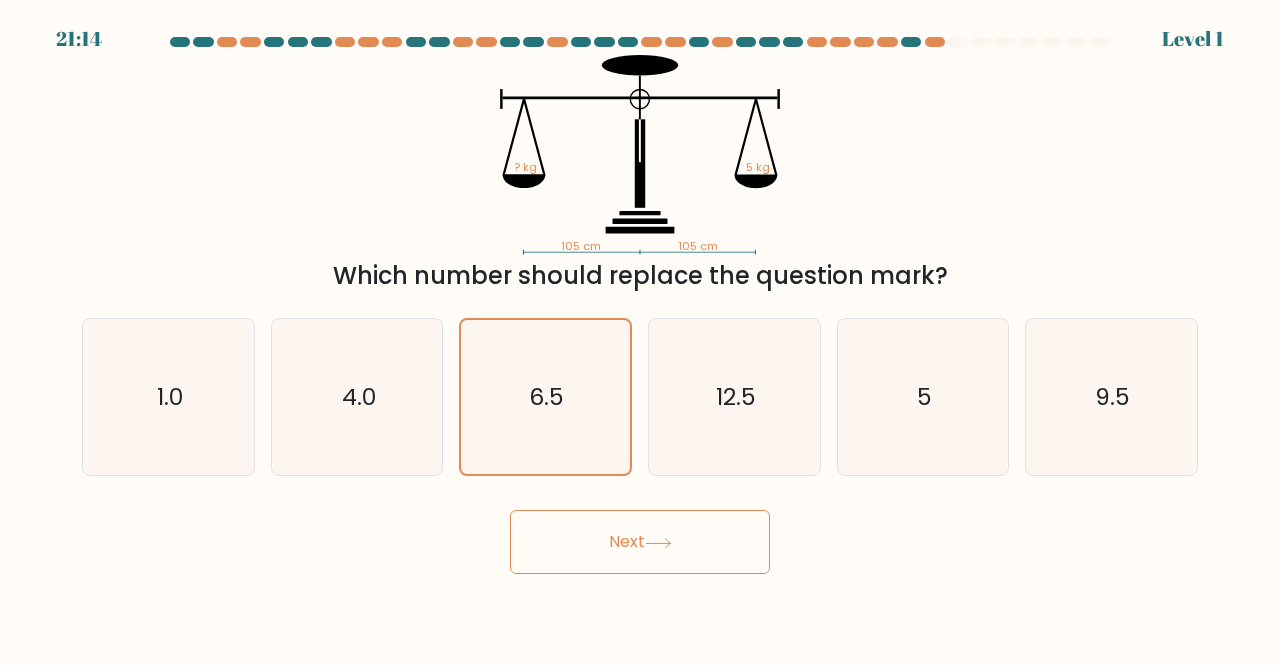 click on "Next" at bounding box center (640, 542) 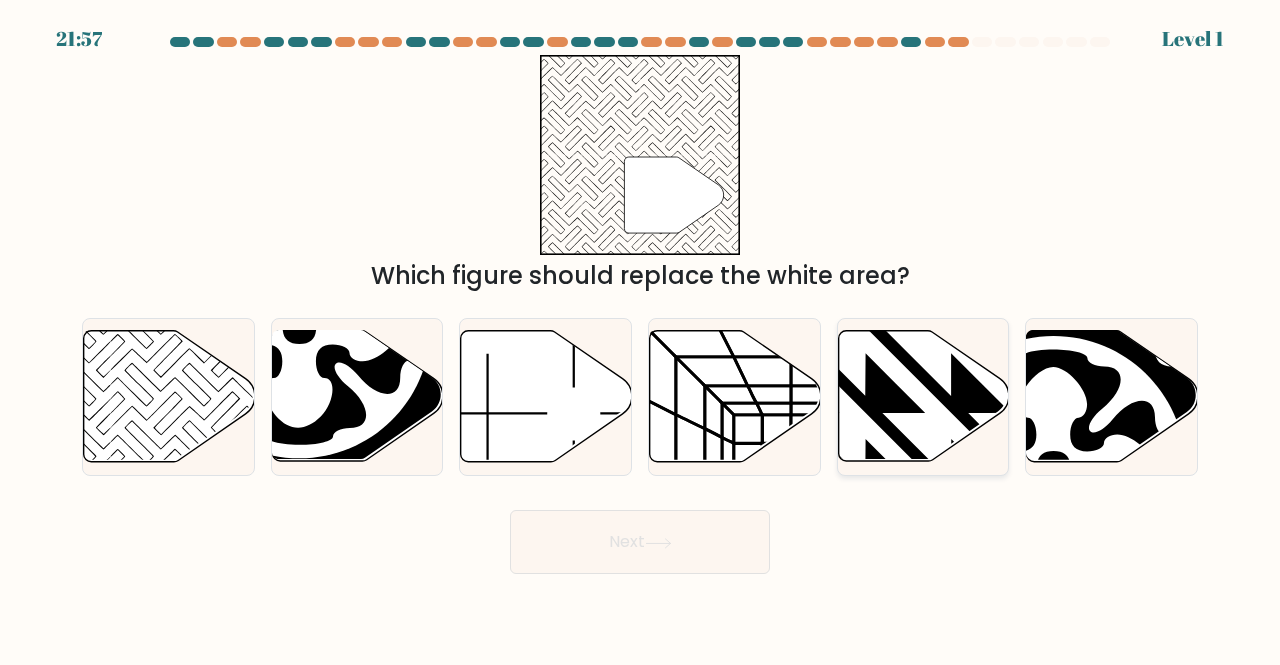 click 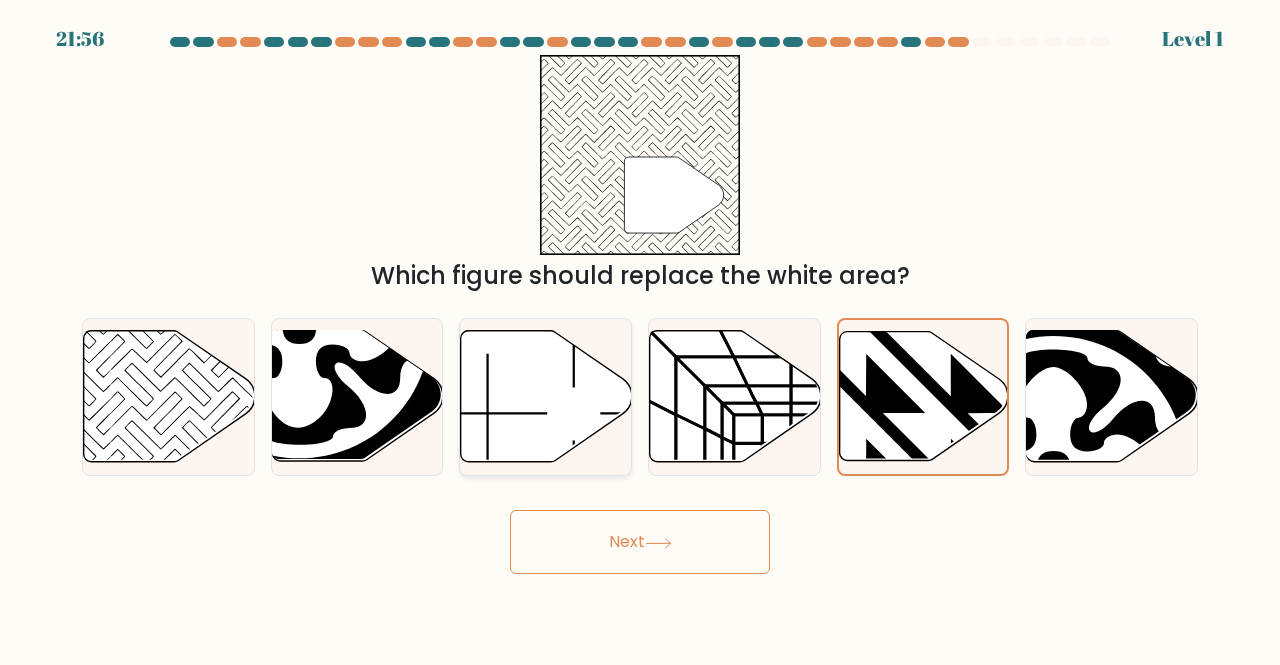 drag, startPoint x: 764, startPoint y: 439, endPoint x: 584, endPoint y: 440, distance: 180.00278 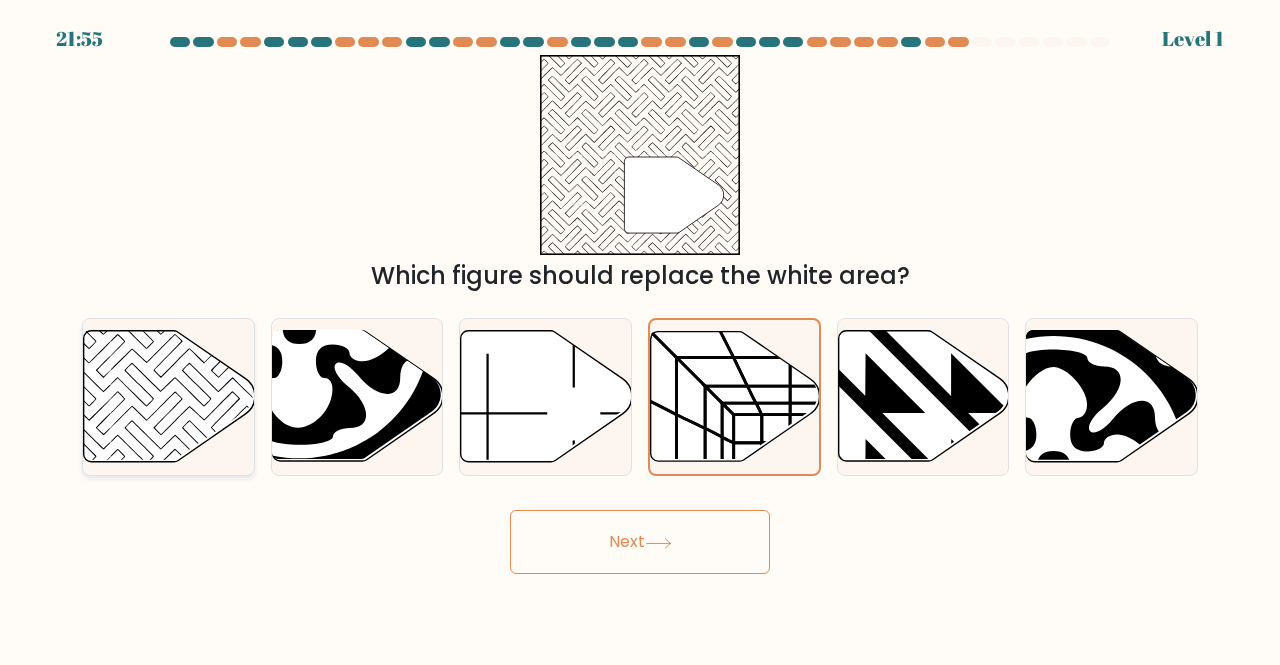 click 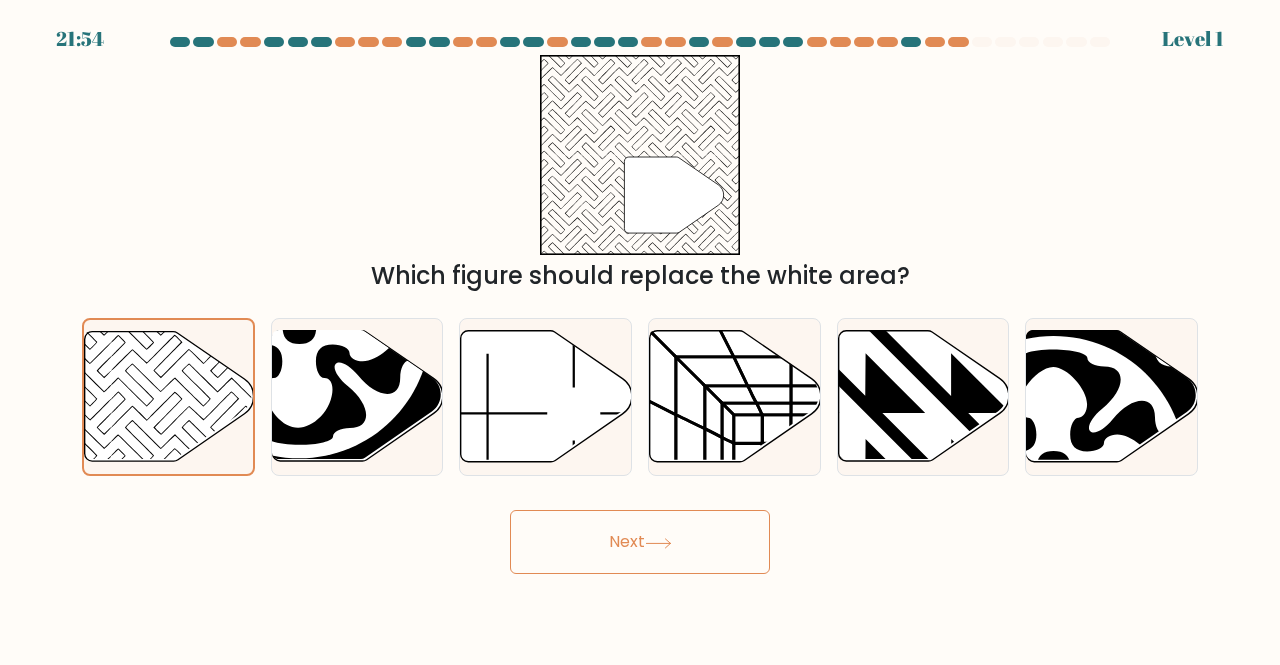 click on "Next" at bounding box center [640, 542] 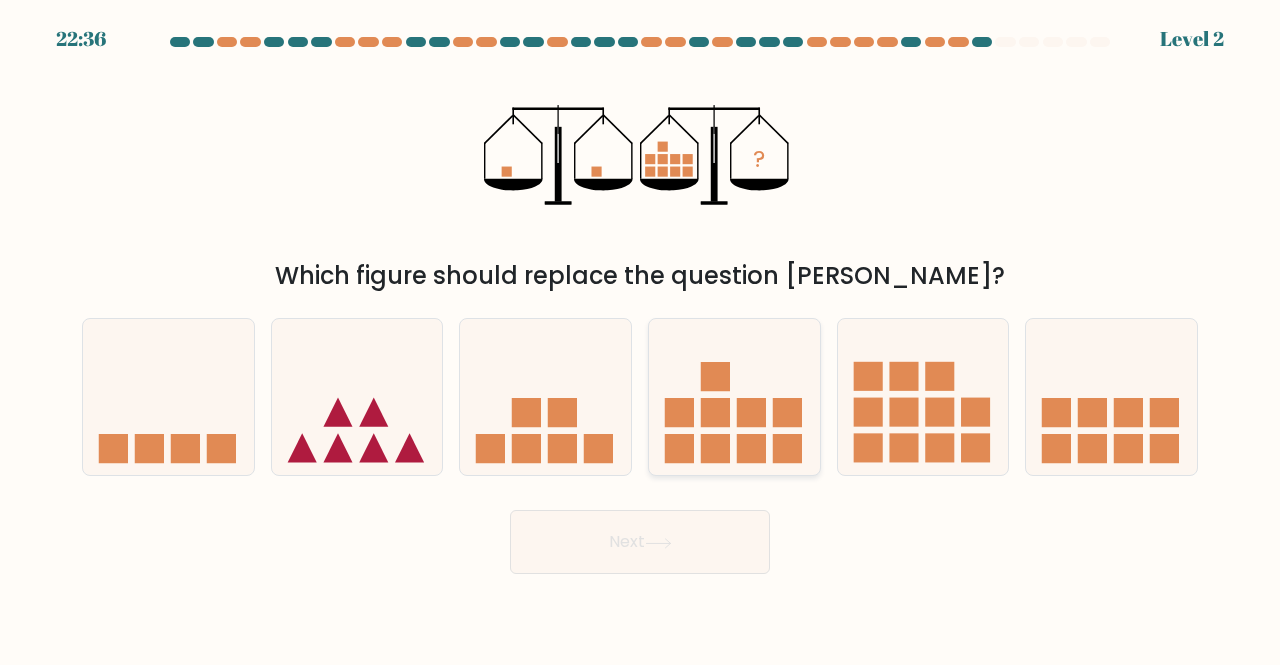 click 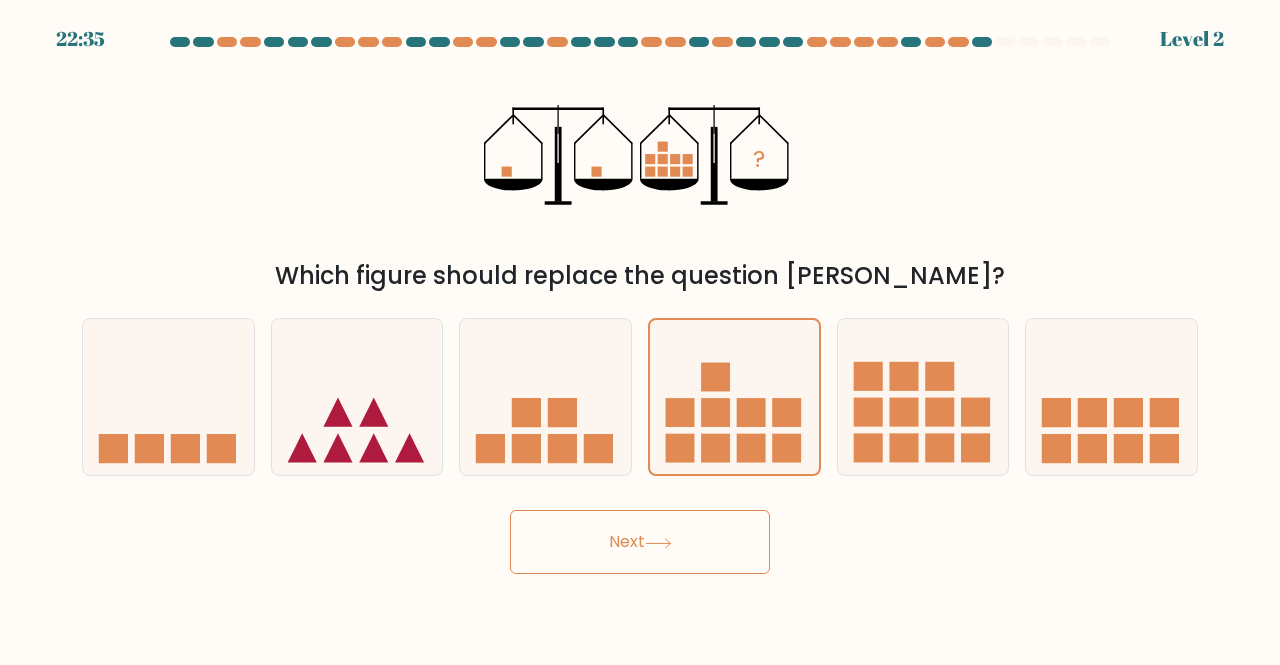 click on "Next" at bounding box center [640, 542] 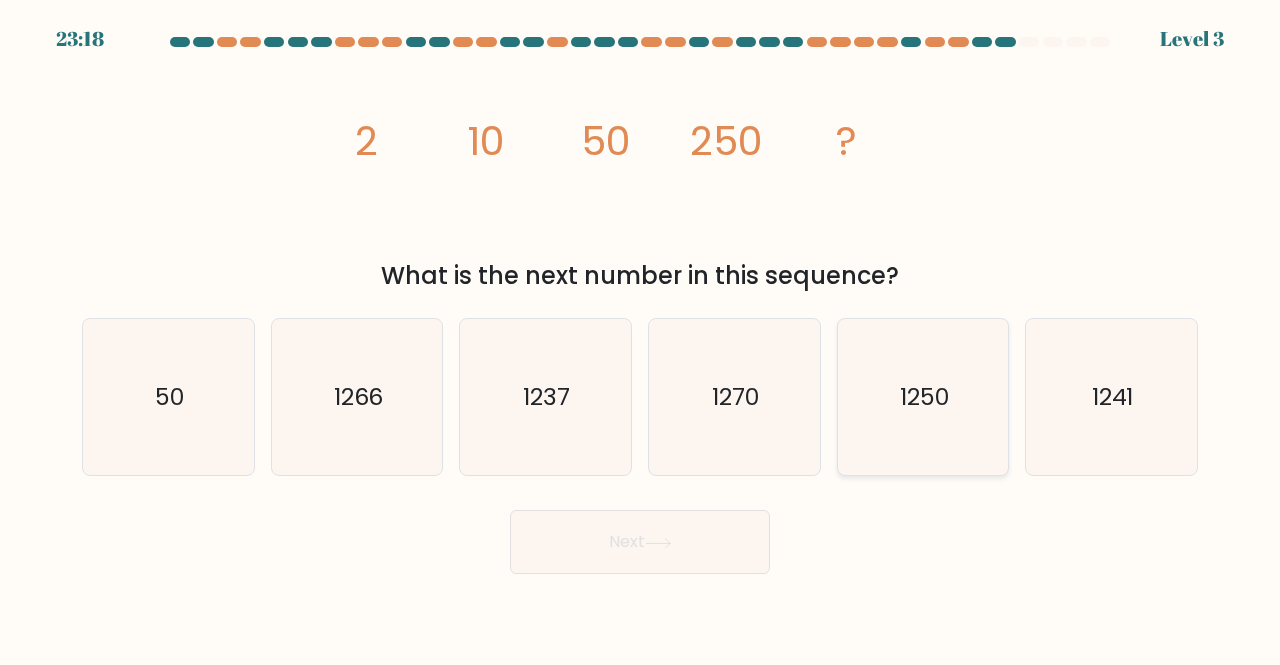 click on "1250" 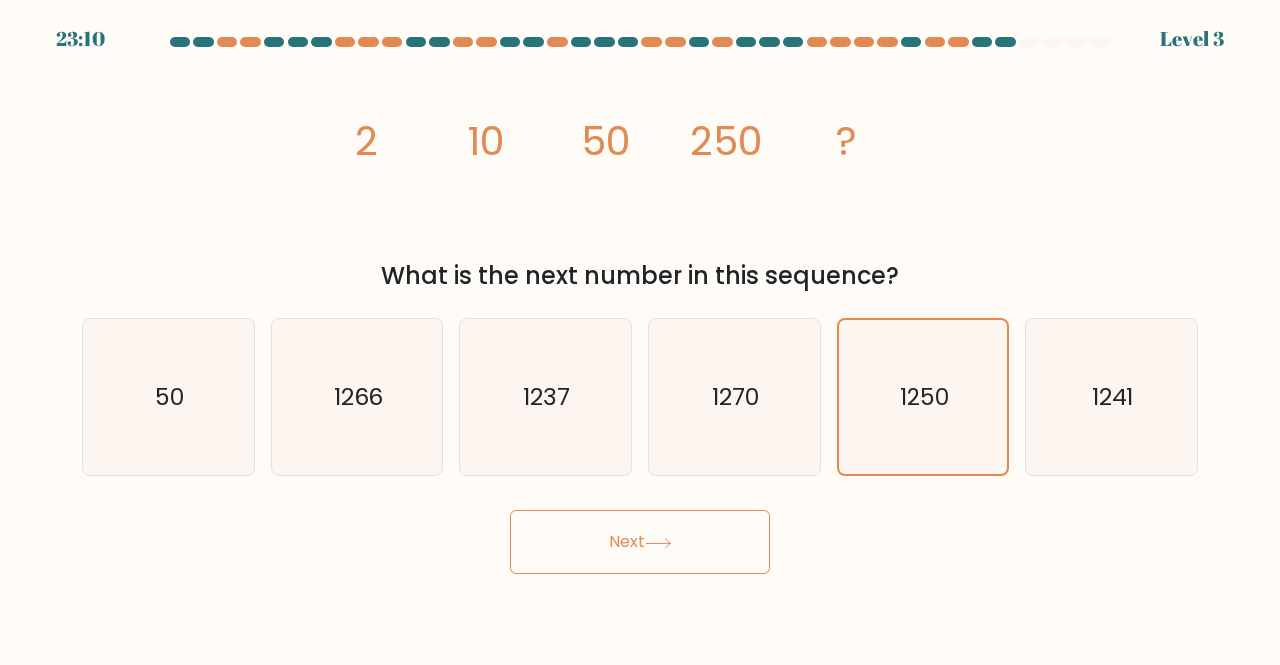 click on "Next" at bounding box center (640, 542) 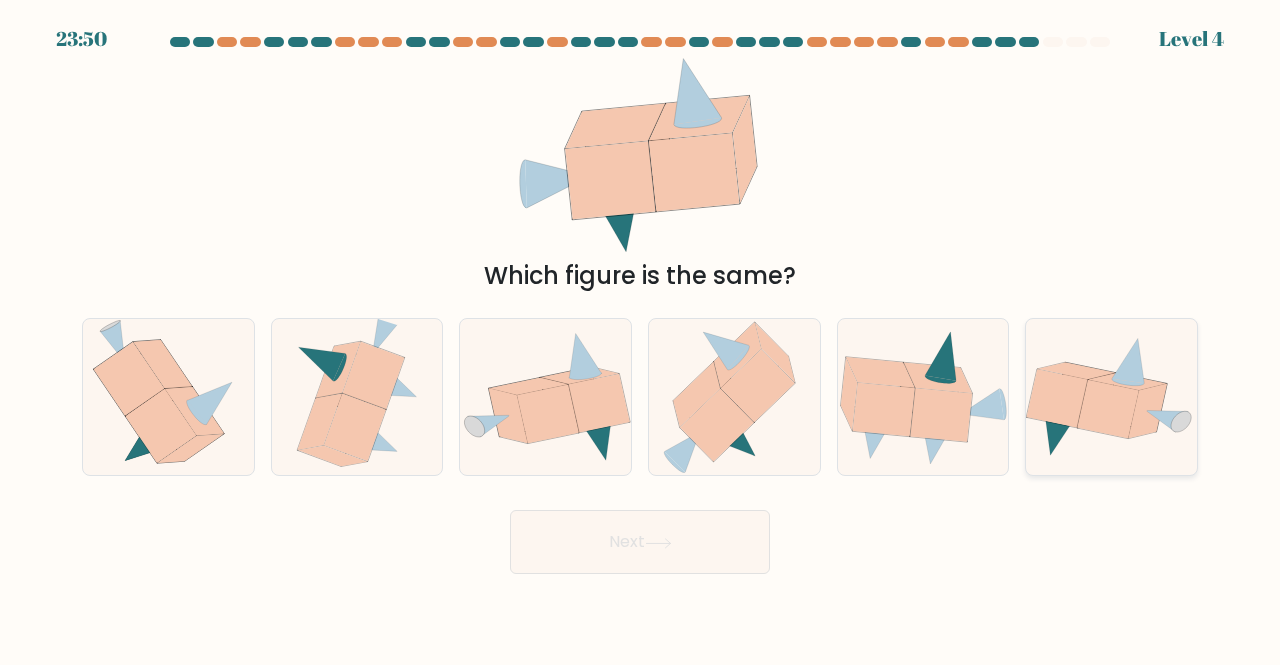 click 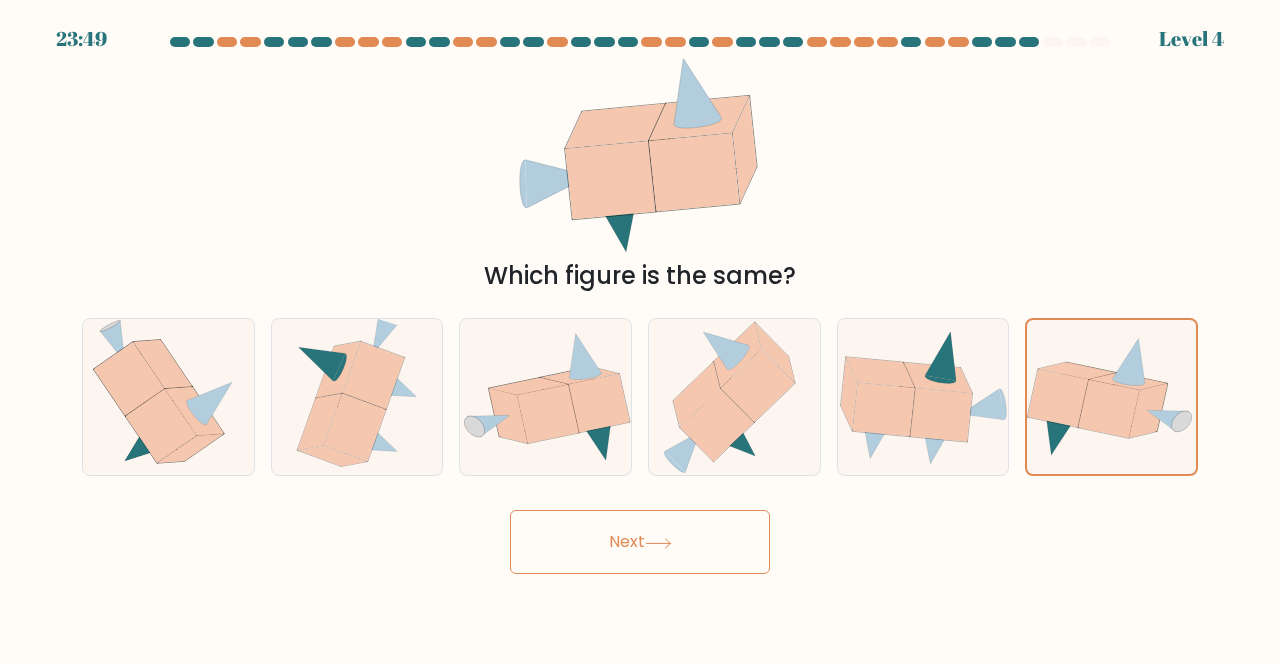click on "Next" at bounding box center [640, 542] 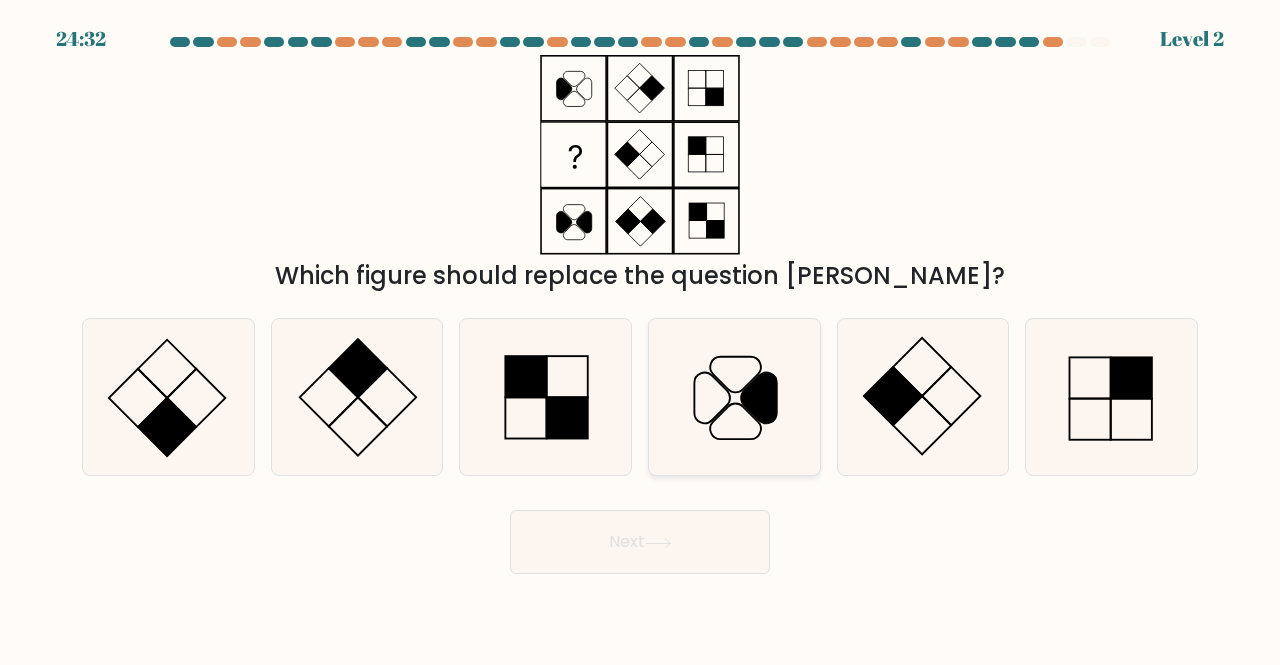 click 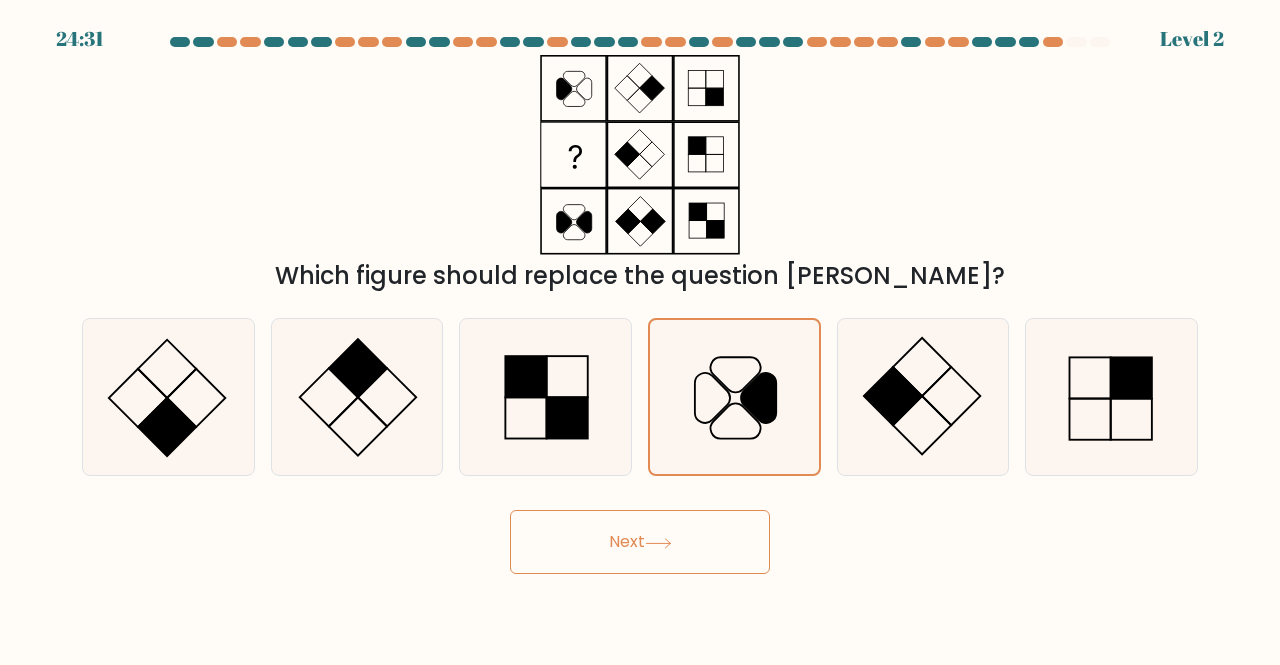 click on "Next" at bounding box center (640, 542) 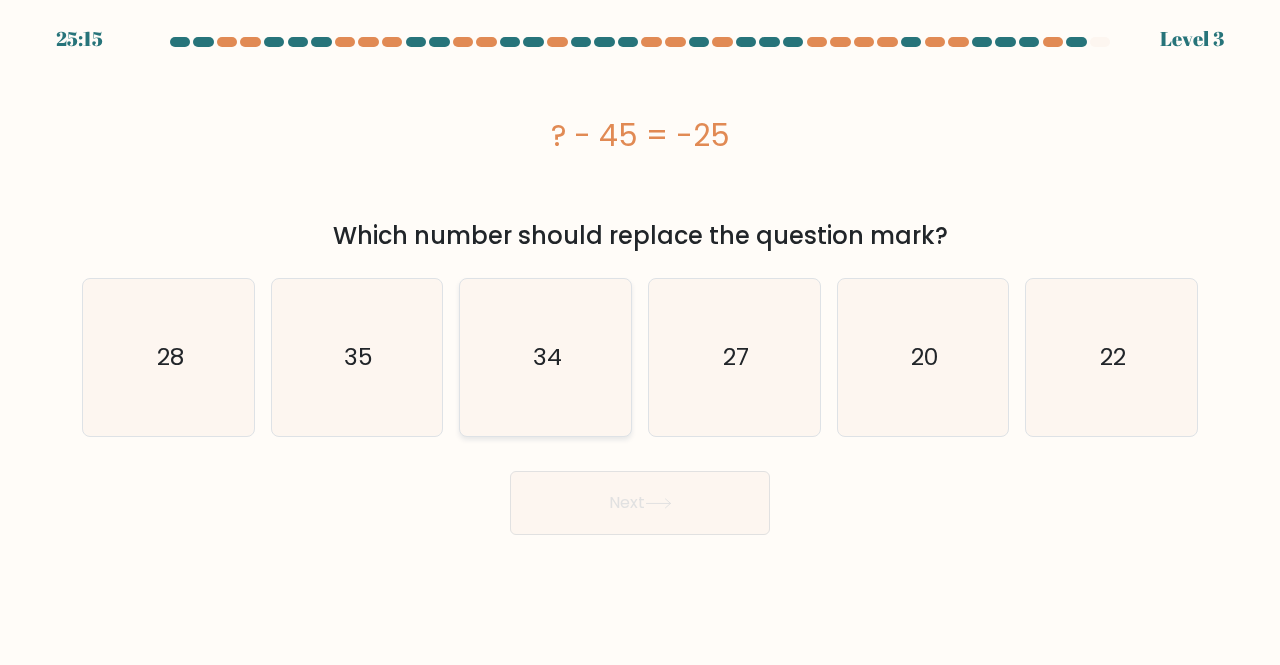 click on "34" 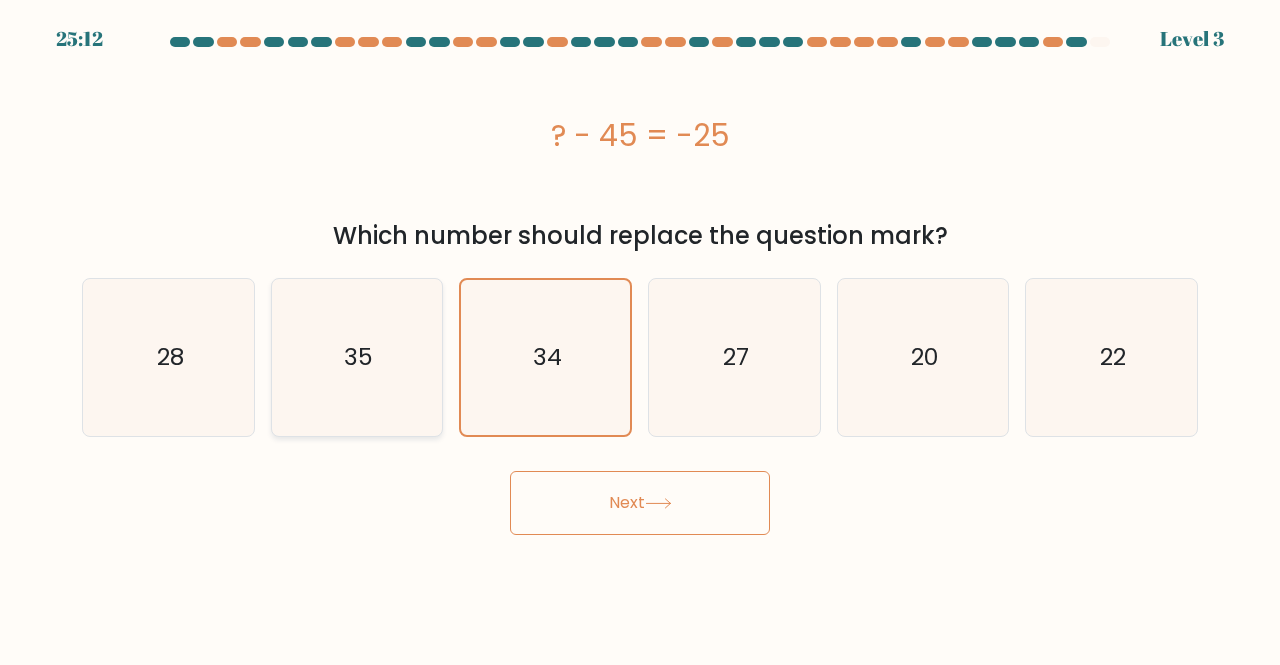 click on "35" 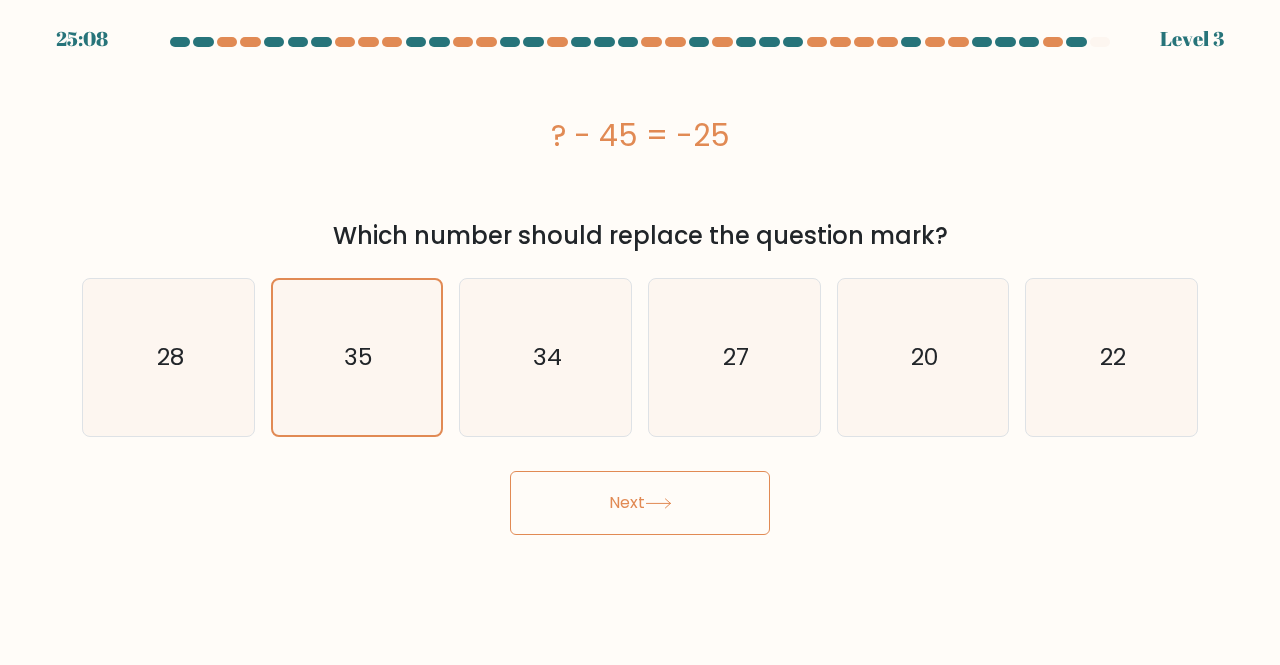click on "Next" at bounding box center (640, 503) 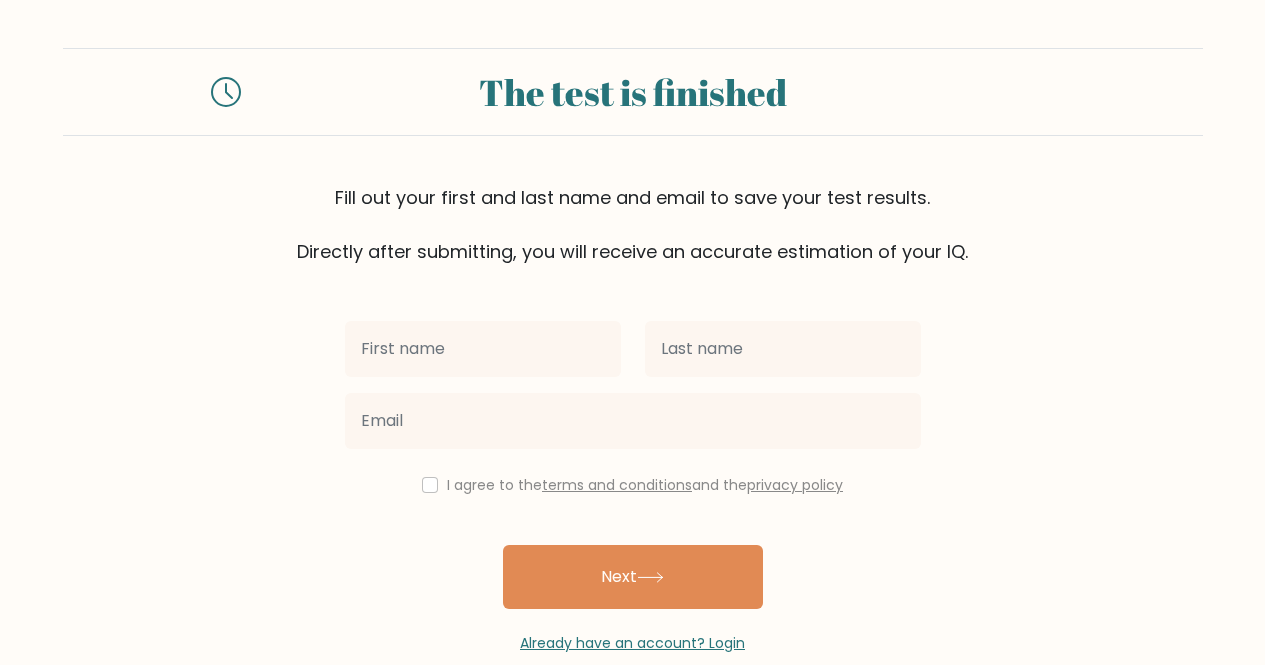 scroll, scrollTop: 0, scrollLeft: 0, axis: both 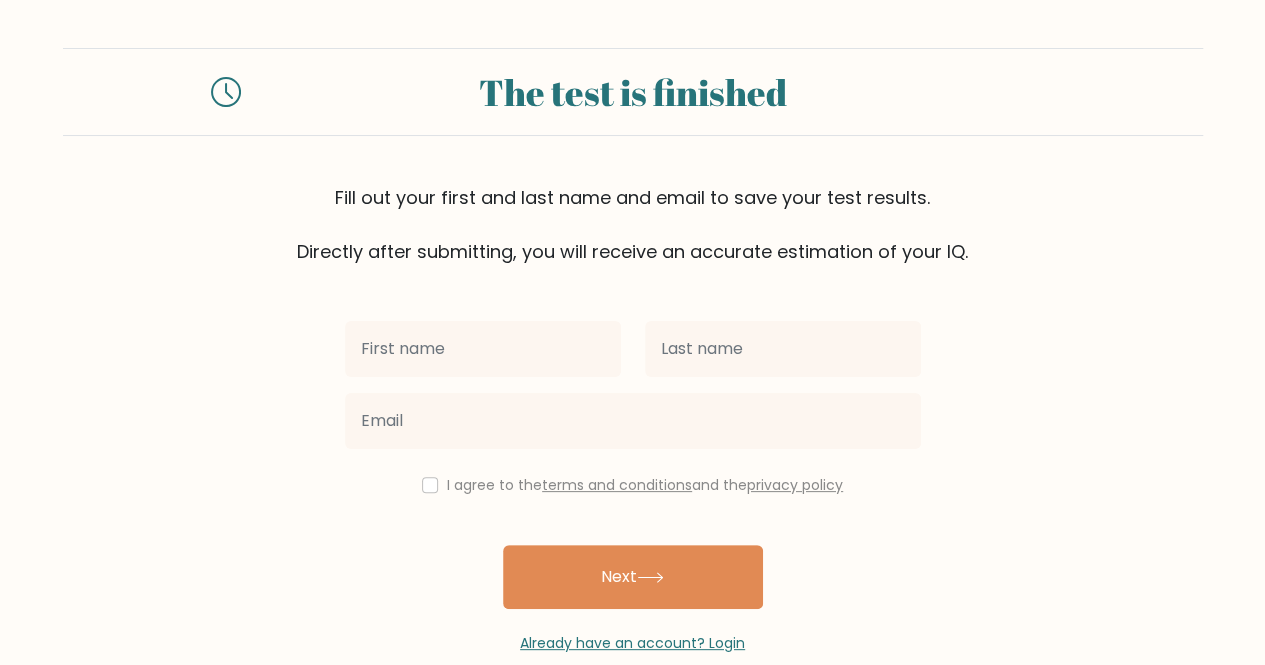 type on "o" 